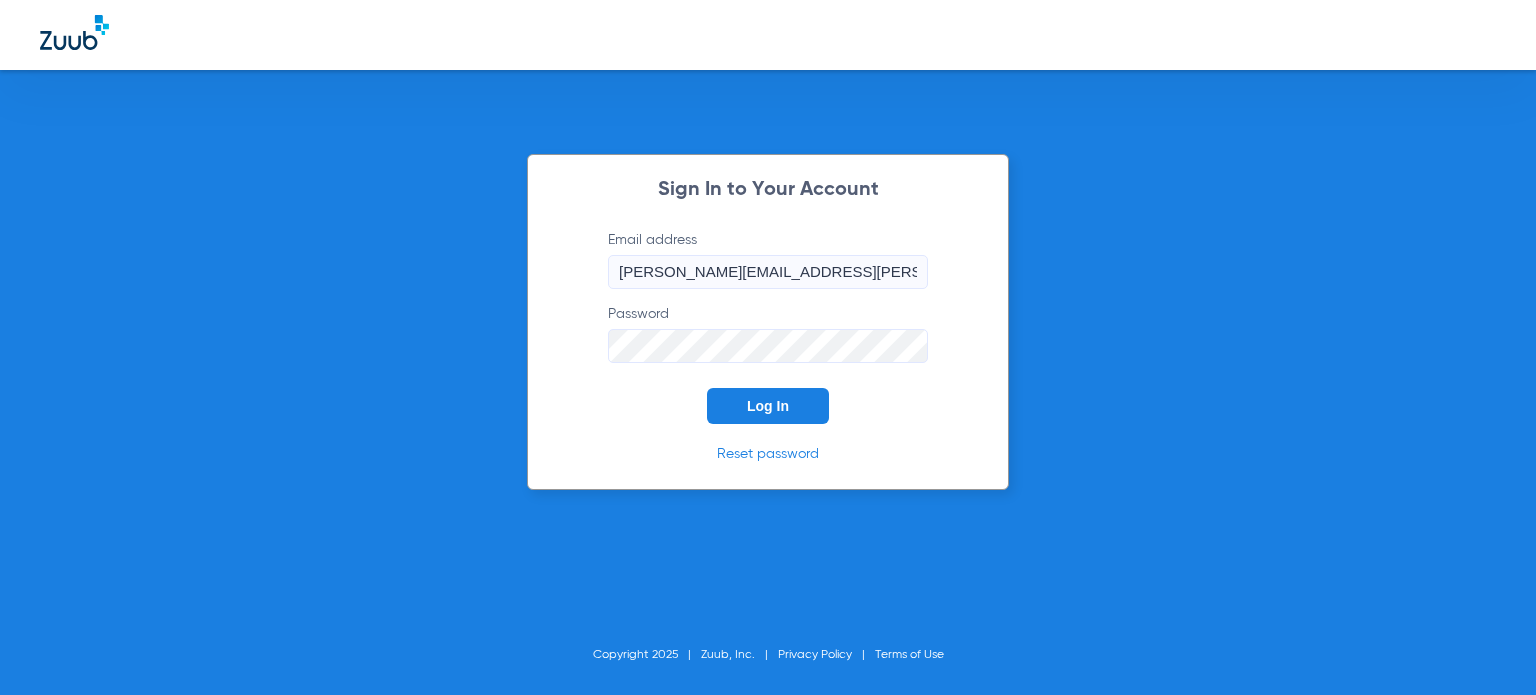 scroll, scrollTop: 0, scrollLeft: 0, axis: both 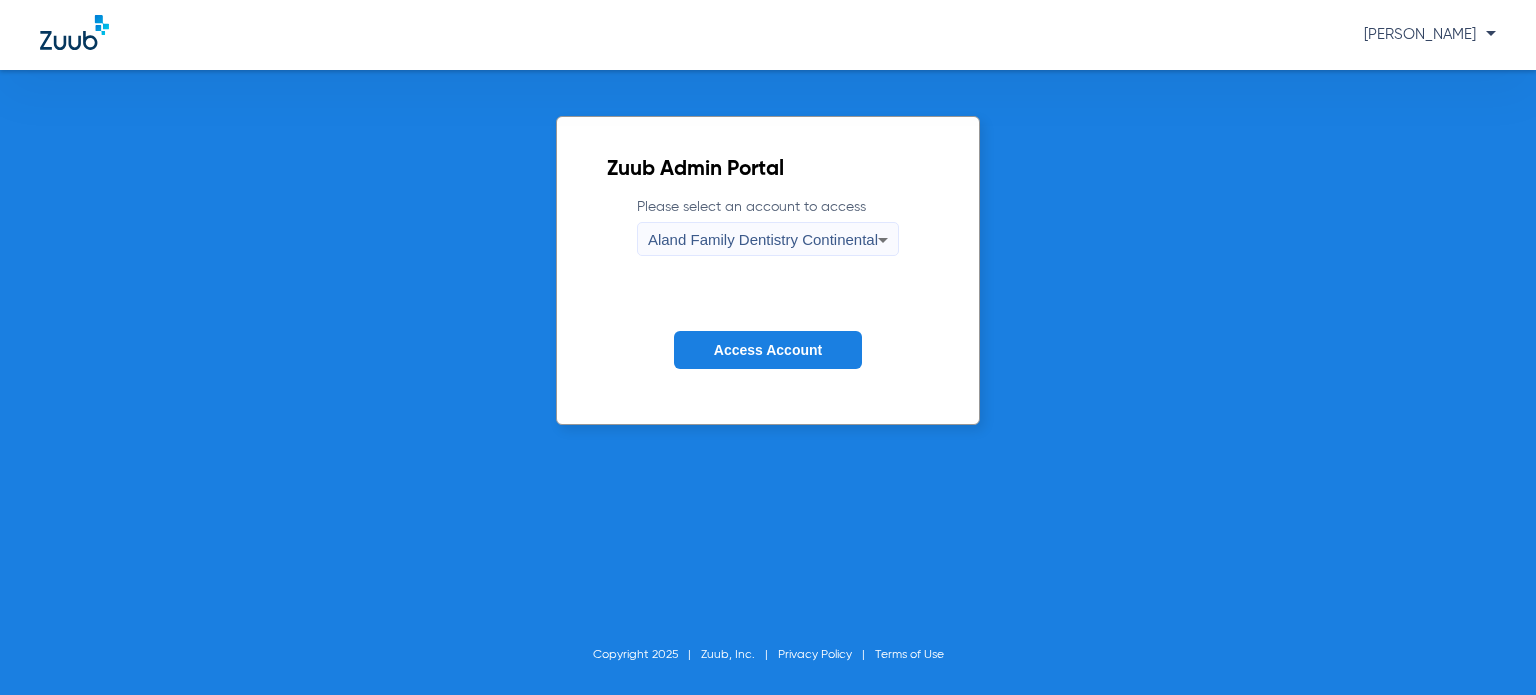 click on "Access Account" 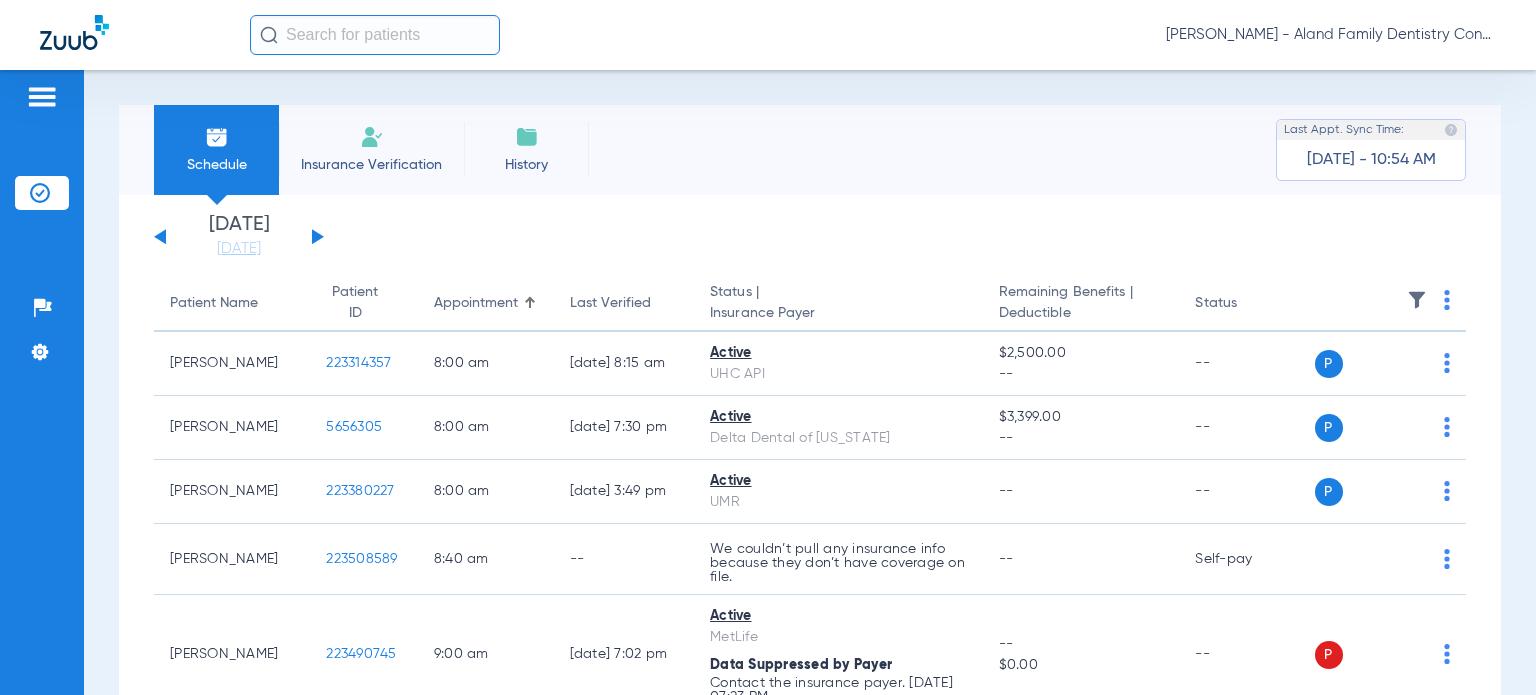 click on "[DATE]   [DATE]   [DATE]   [DATE]   [DATE]   [DATE]   [DATE]   [DATE]   [DATE]   [DATE]   [DATE]   [DATE]   [DATE]   [DATE]   [DATE]   [DATE]   [DATE]   [DATE]   [DATE]   [DATE]   [DATE]   [DATE]   [DATE]   [DATE]   [DATE]   [DATE]   [DATE]   [DATE]   [DATE]   [DATE]   [DATE]   [DATE]   [DATE]   [DATE]   [DATE]   [DATE]   [DATE]   [DATE]   [DATE]   [DATE]   [DATE]   [DATE]   [DATE]   [DATE]  Su" 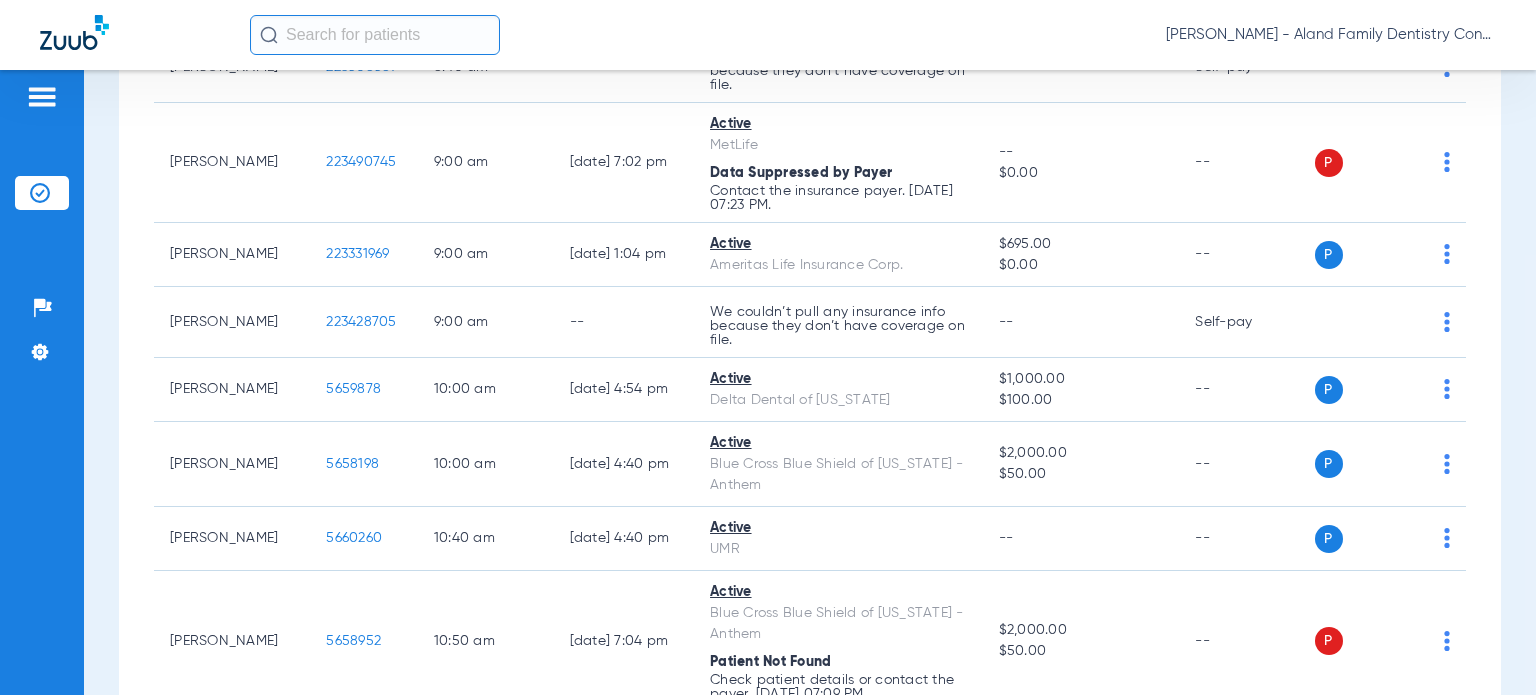 scroll, scrollTop: 500, scrollLeft: 0, axis: vertical 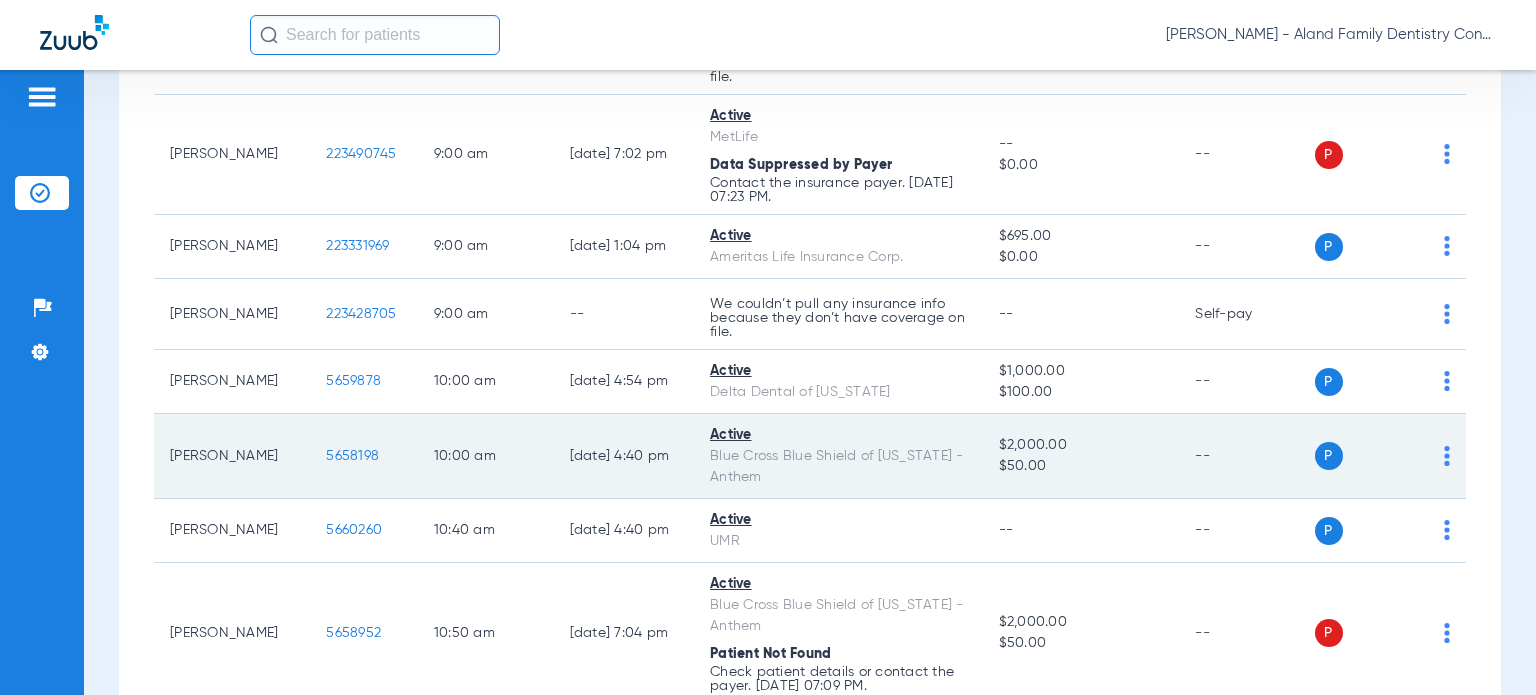 click 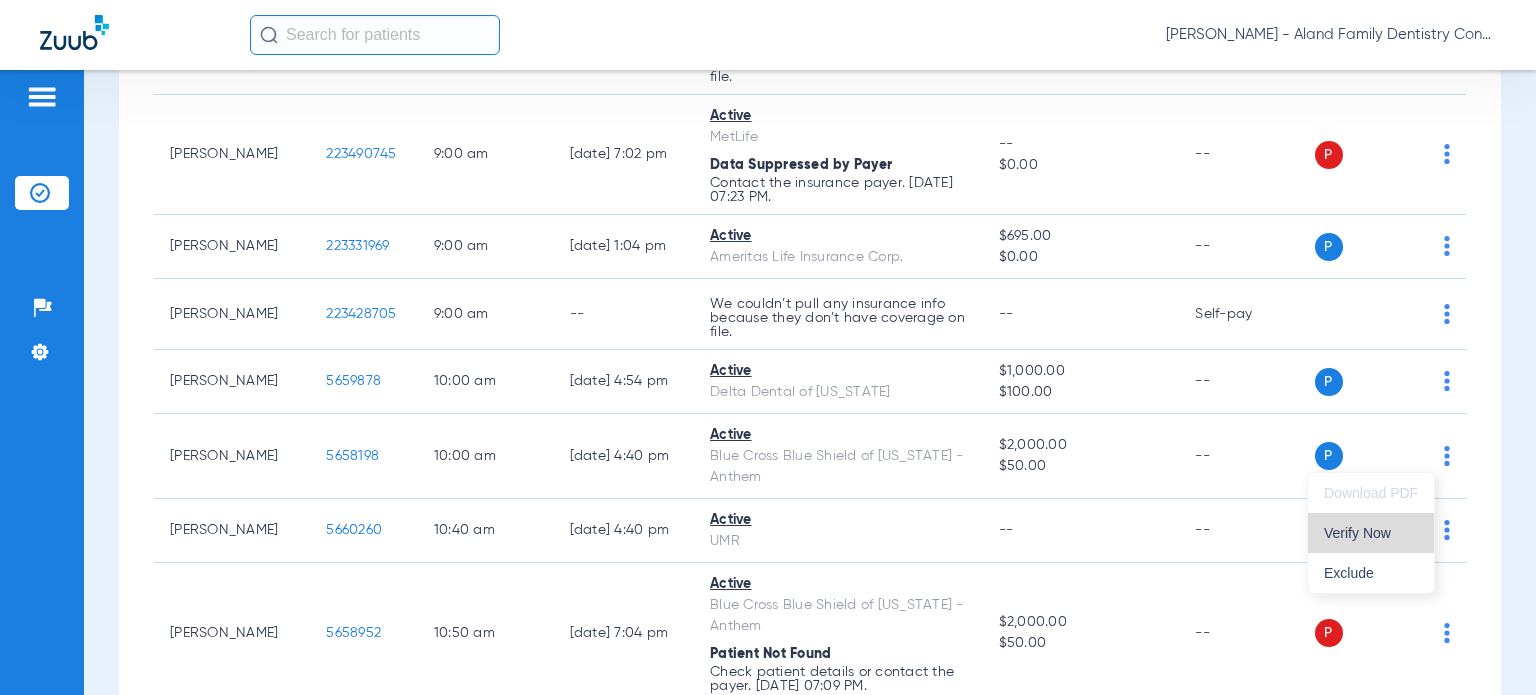 click on "Verify Now" at bounding box center (1371, 533) 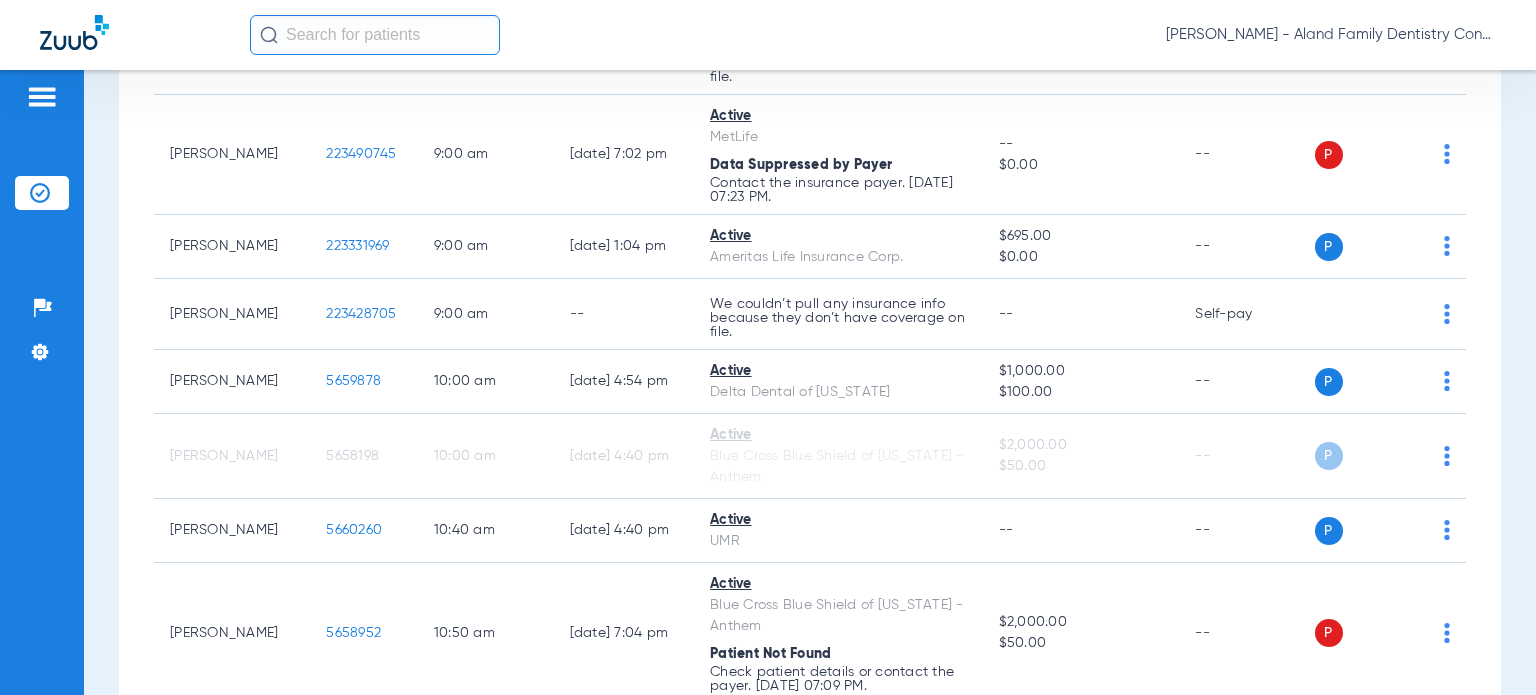 click on "Schedule Insurance Verification History  Last Appt. Sync Time:   [DATE] - 10:54 AM   [DATE]   [DATE]   [DATE]   [DATE]   [DATE]   [DATE]   [DATE]   [DATE]   [DATE]   [DATE]   [DATE]   [DATE]   [DATE]   [DATE]   [DATE]   [DATE]   [DATE]   [DATE]   [DATE]   [DATE]   [DATE]   [DATE]   [DATE]   [DATE]   [DATE]   [DATE]   [DATE]   [DATE]   [DATE]   [DATE]   [DATE]   [DATE]   [DATE]   [DATE]   [DATE]   [DATE]   [DATE]   [DATE]   [DATE]   [DATE]   [DATE]  Su Mo" at bounding box center (810, 382) 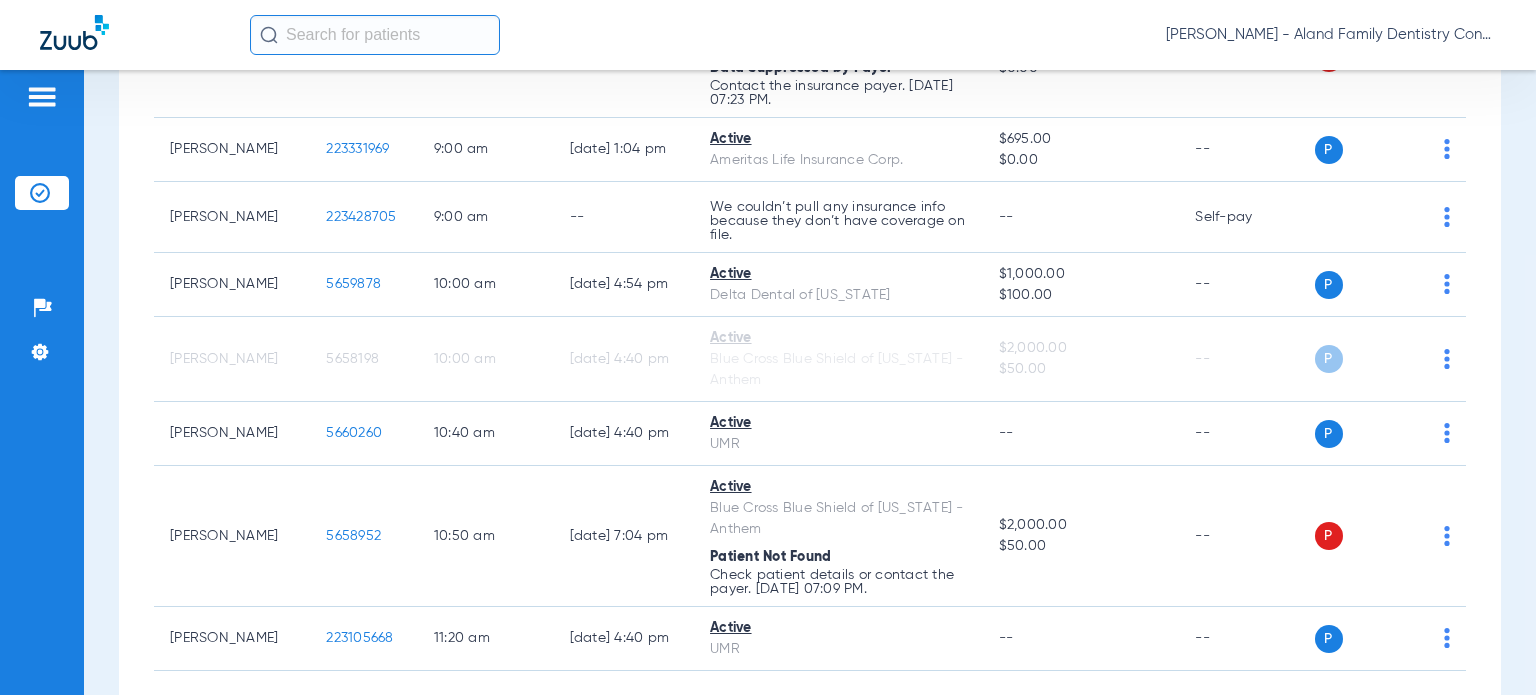 scroll, scrollTop: 600, scrollLeft: 0, axis: vertical 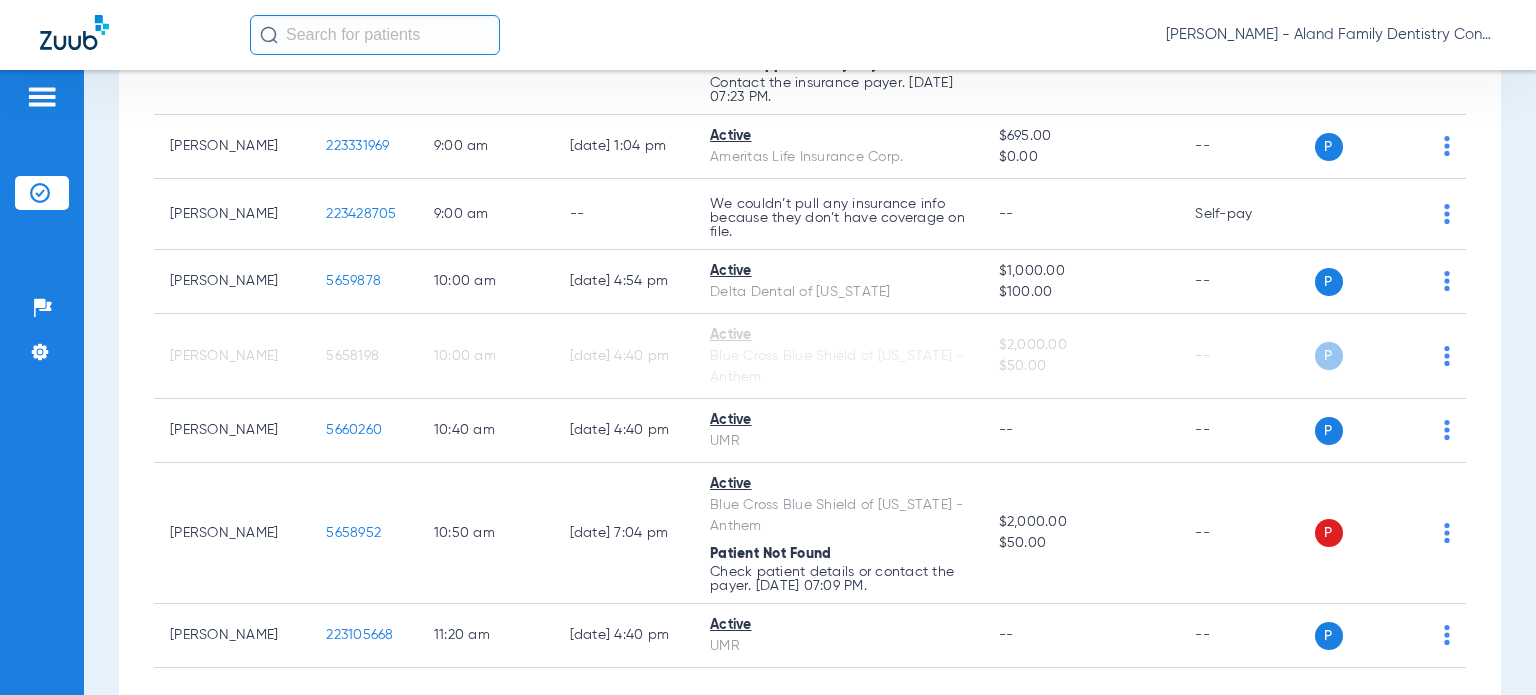 click on "Schedule Insurance Verification History  Last Appt. Sync Time:   [DATE] - 10:54 AM   [DATE]   [DATE]   [DATE]   [DATE]   [DATE]   [DATE]   [DATE]   [DATE]   [DATE]   [DATE]   [DATE]   [DATE]   [DATE]   [DATE]   [DATE]   [DATE]   [DATE]   [DATE]   [DATE]   [DATE]   [DATE]   [DATE]   [DATE]   [DATE]   [DATE]   [DATE]   [DATE]   [DATE]   [DATE]   [DATE]   [DATE]   [DATE]   [DATE]   [DATE]   [DATE]   [DATE]   [DATE]   [DATE]   [DATE]   [DATE]   [DATE]  Su Mo" at bounding box center (810, 382) 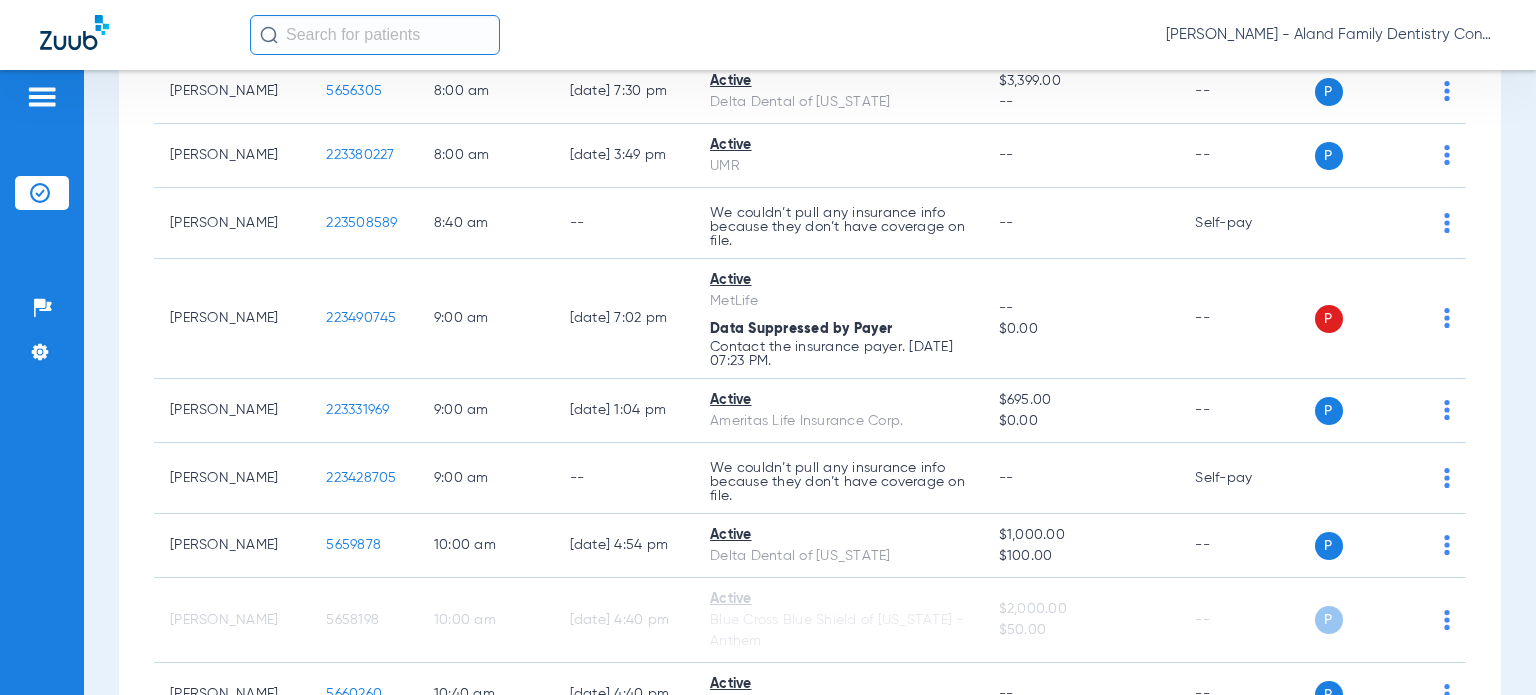 scroll, scrollTop: 397, scrollLeft: 0, axis: vertical 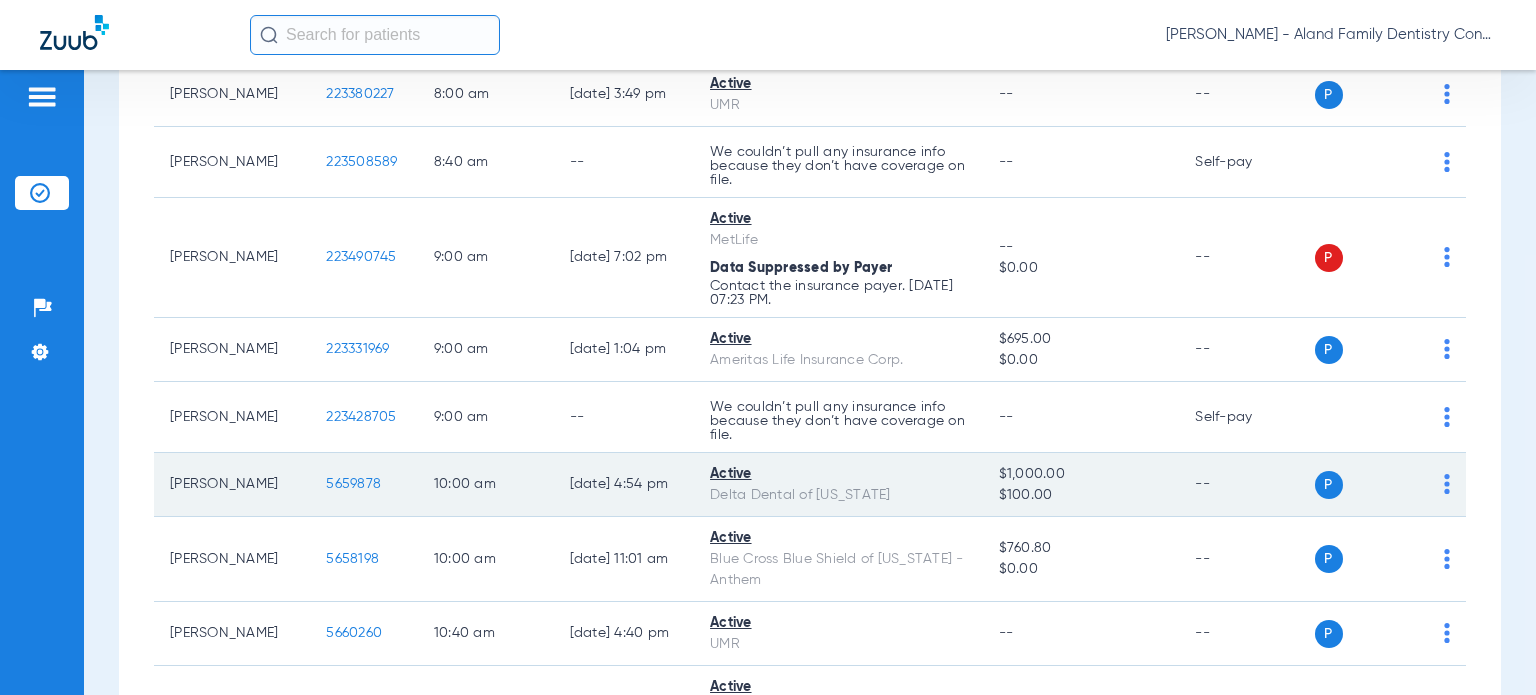 click on "P S" 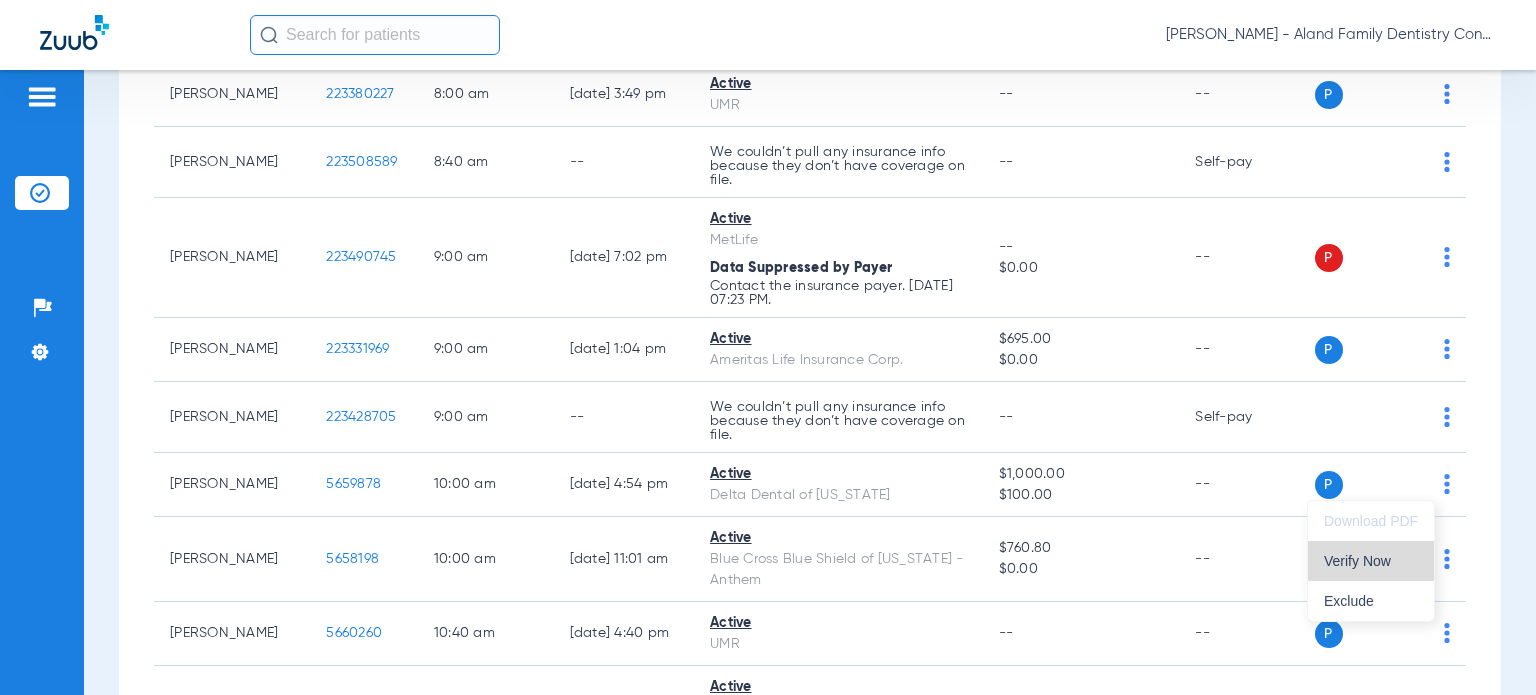click on "Verify Now" at bounding box center (1371, 561) 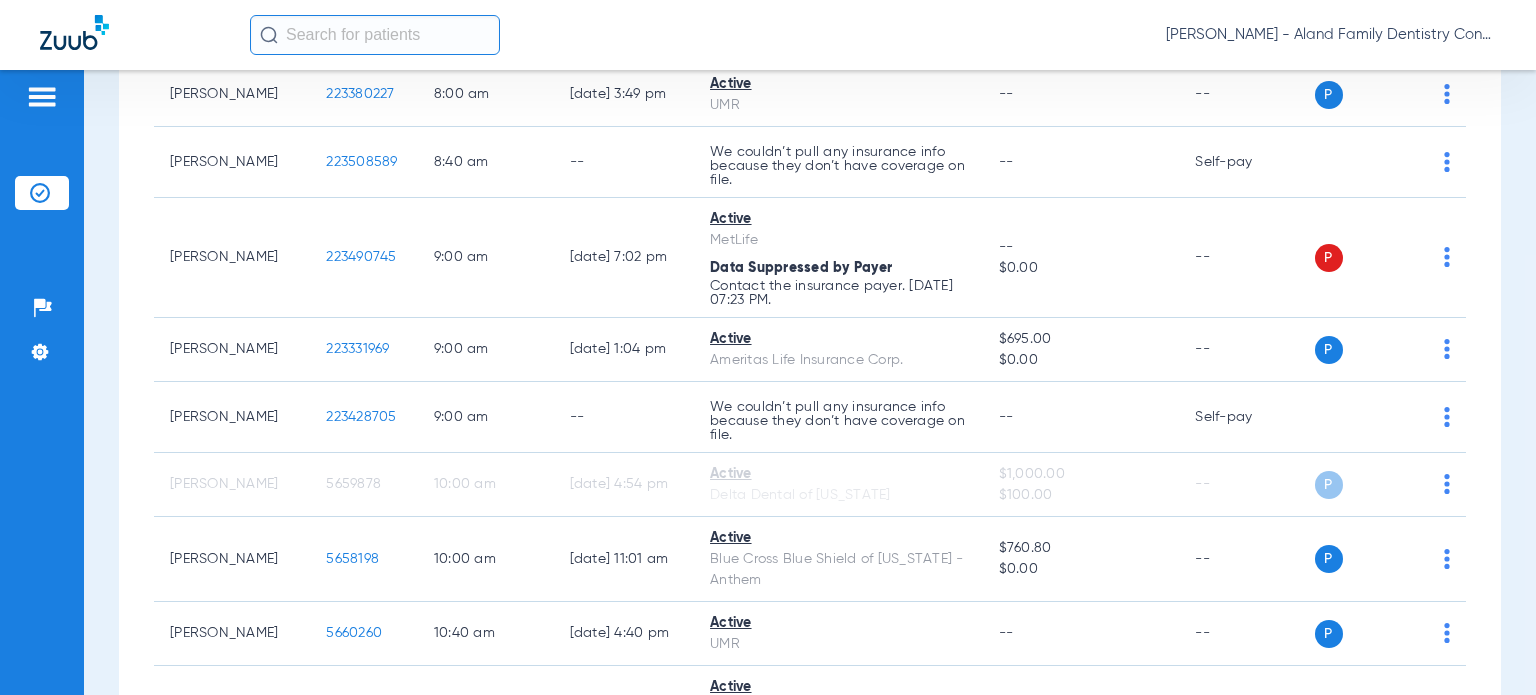 click on "Schedule Insurance Verification History  Last Appt. Sync Time:   [DATE] - 10:54 AM   [DATE]   [DATE]   [DATE]   [DATE]   [DATE]   [DATE]   [DATE]   [DATE]   [DATE]   [DATE]   [DATE]   [DATE]   [DATE]   [DATE]   [DATE]   [DATE]   [DATE]   [DATE]   [DATE]   [DATE]   [DATE]   [DATE]   [DATE]   [DATE]   [DATE]   [DATE]   [DATE]   [DATE]   [DATE]   [DATE]   [DATE]   [DATE]   [DATE]   [DATE]   [DATE]   [DATE]   [DATE]   [DATE]   [DATE]   [DATE]   [DATE]  Su Mo" at bounding box center [810, 382] 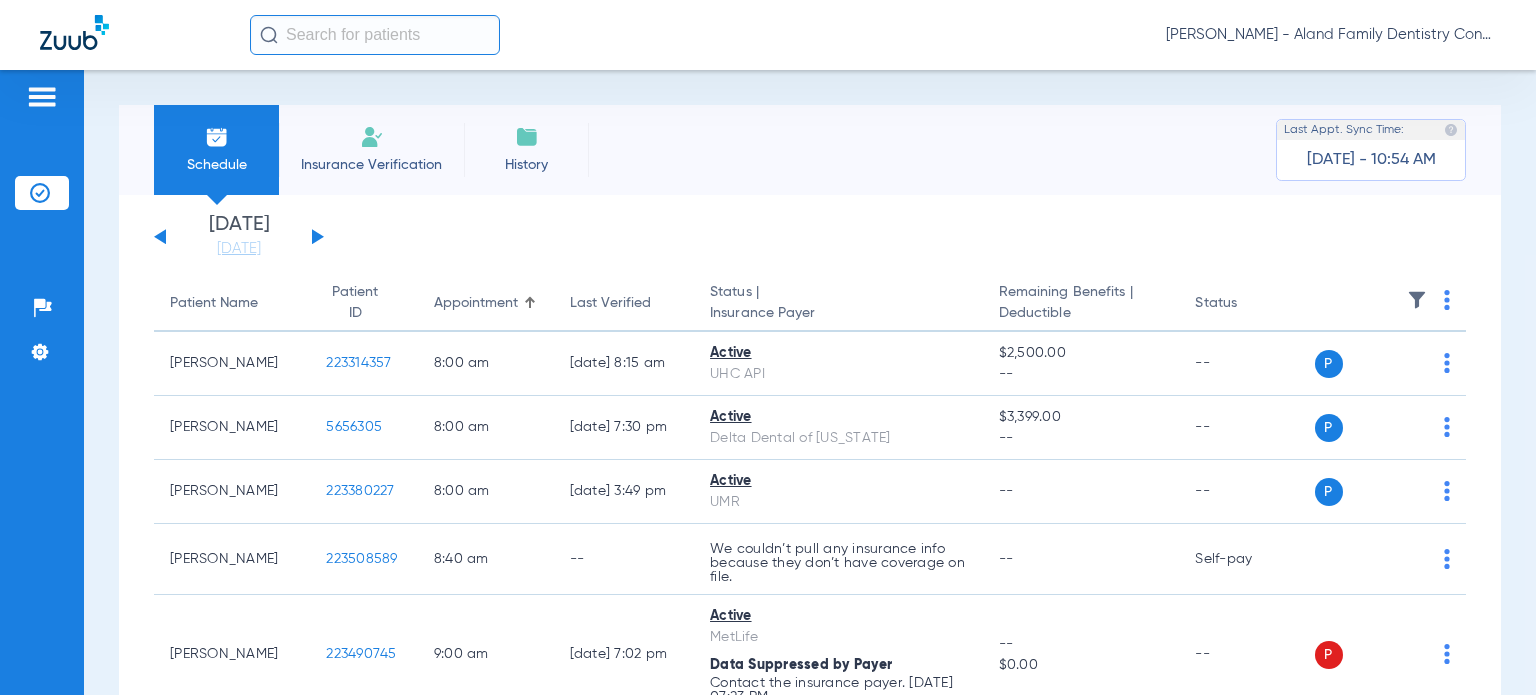 click on "[DATE]   [DATE]" 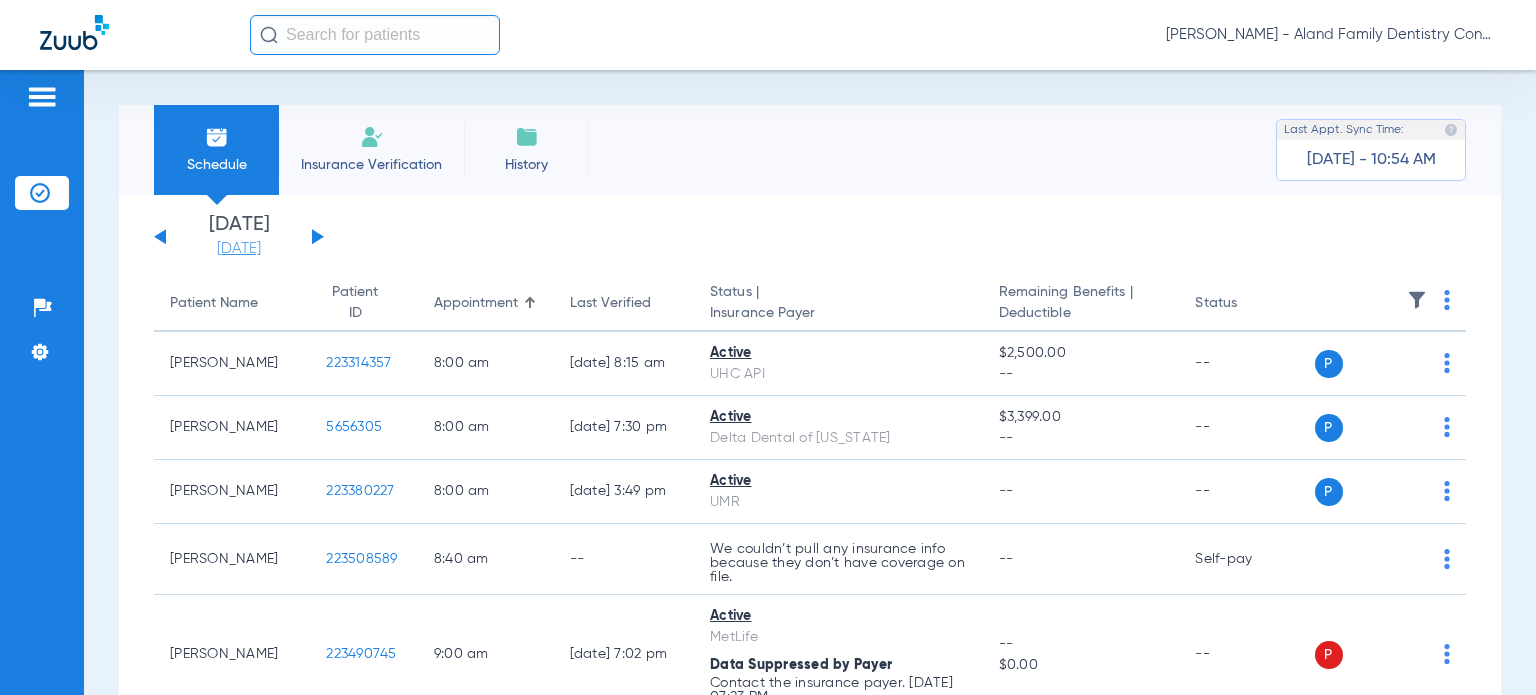 click on "[DATE]" 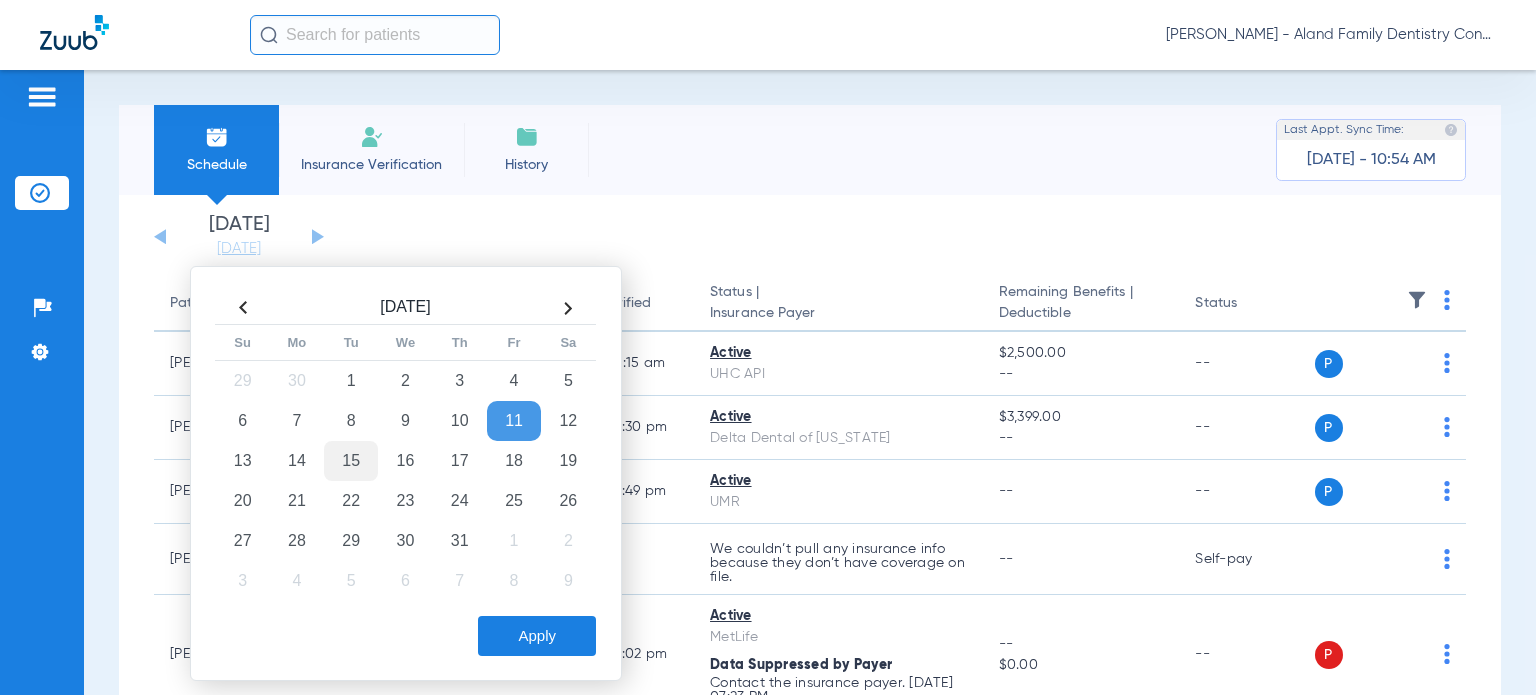click on "15" 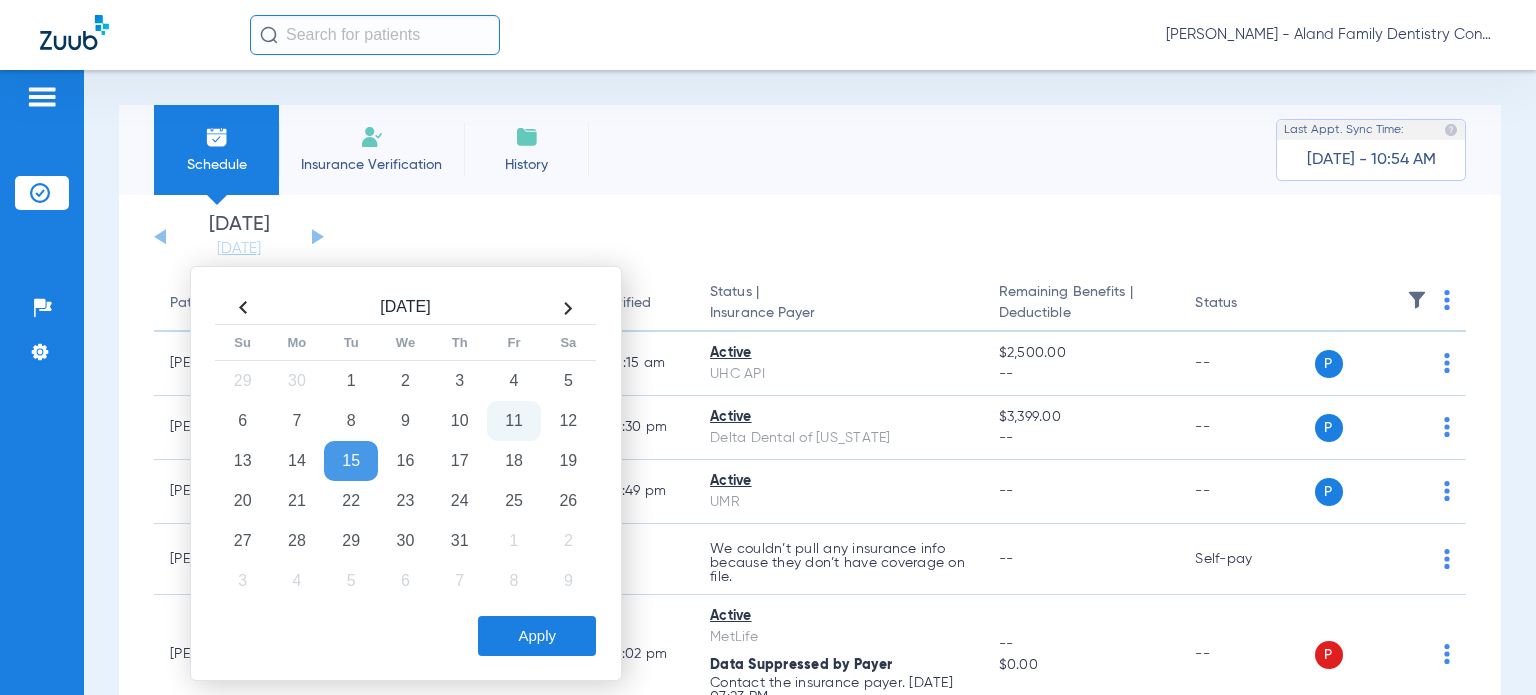 click on "Apply" 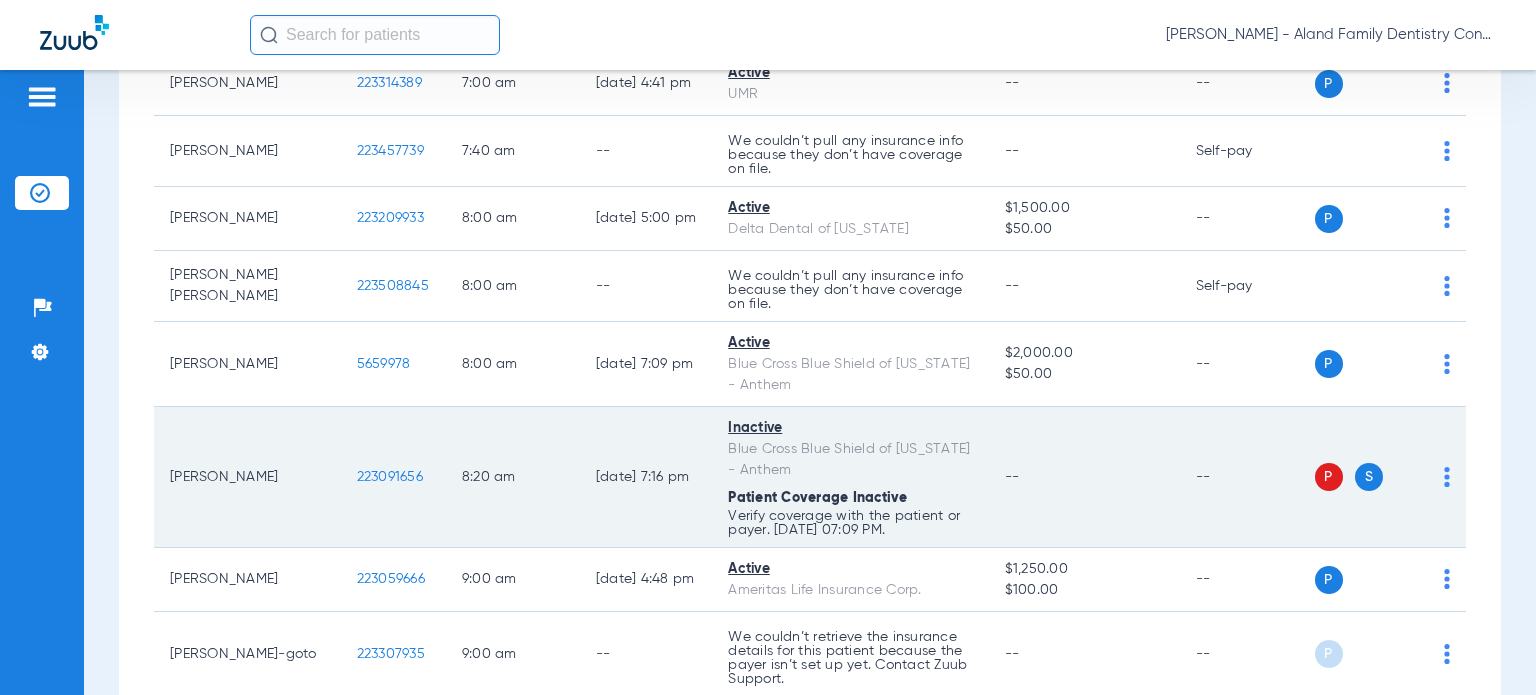 scroll, scrollTop: 300, scrollLeft: 0, axis: vertical 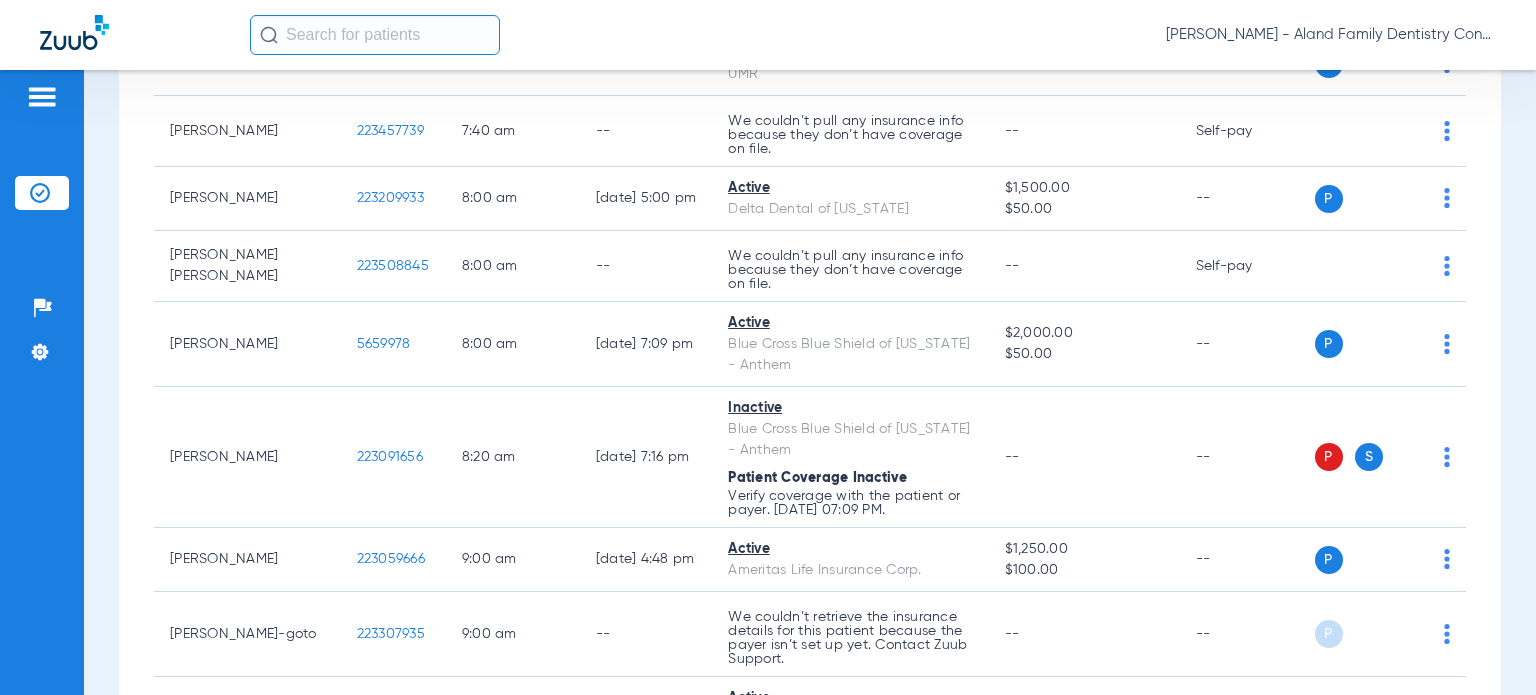 click on "[DATE]   [DATE]   [DATE]   [DATE]   [DATE]   [DATE]   [DATE]   [DATE]   [DATE]   [DATE]   [DATE]   [DATE]   [DATE]   [DATE]   [DATE]   [DATE]   [DATE]   [DATE]   [DATE]   [DATE]   [DATE]   [DATE]   [DATE]   [DATE]   [DATE]   [DATE]   [DATE]   [DATE]   [DATE]   [DATE]   [DATE]   [DATE]   [DATE]   [DATE]   [DATE]   [DATE]   [DATE]   [DATE]   [DATE]   [DATE]   [DATE]   [DATE]   [DATE]   [DATE]  Su" 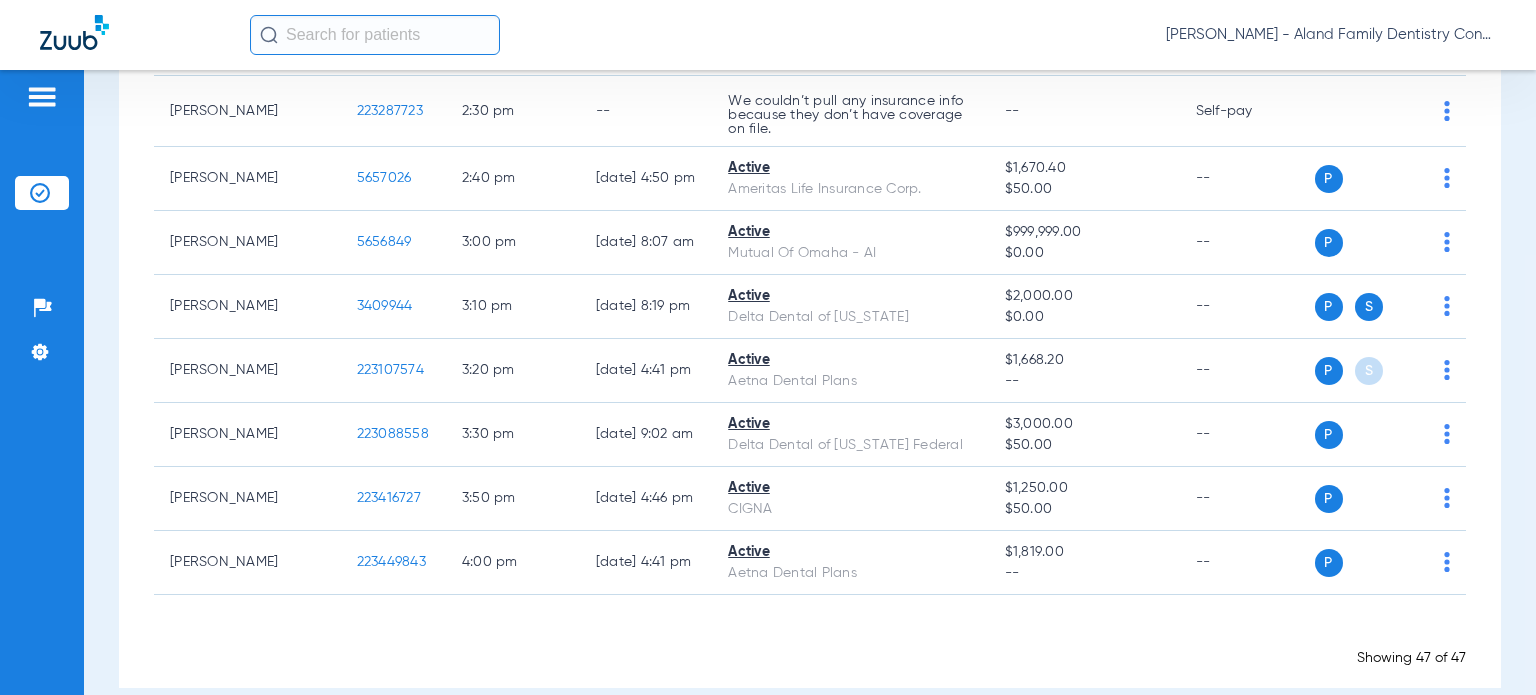 scroll, scrollTop: 3300, scrollLeft: 0, axis: vertical 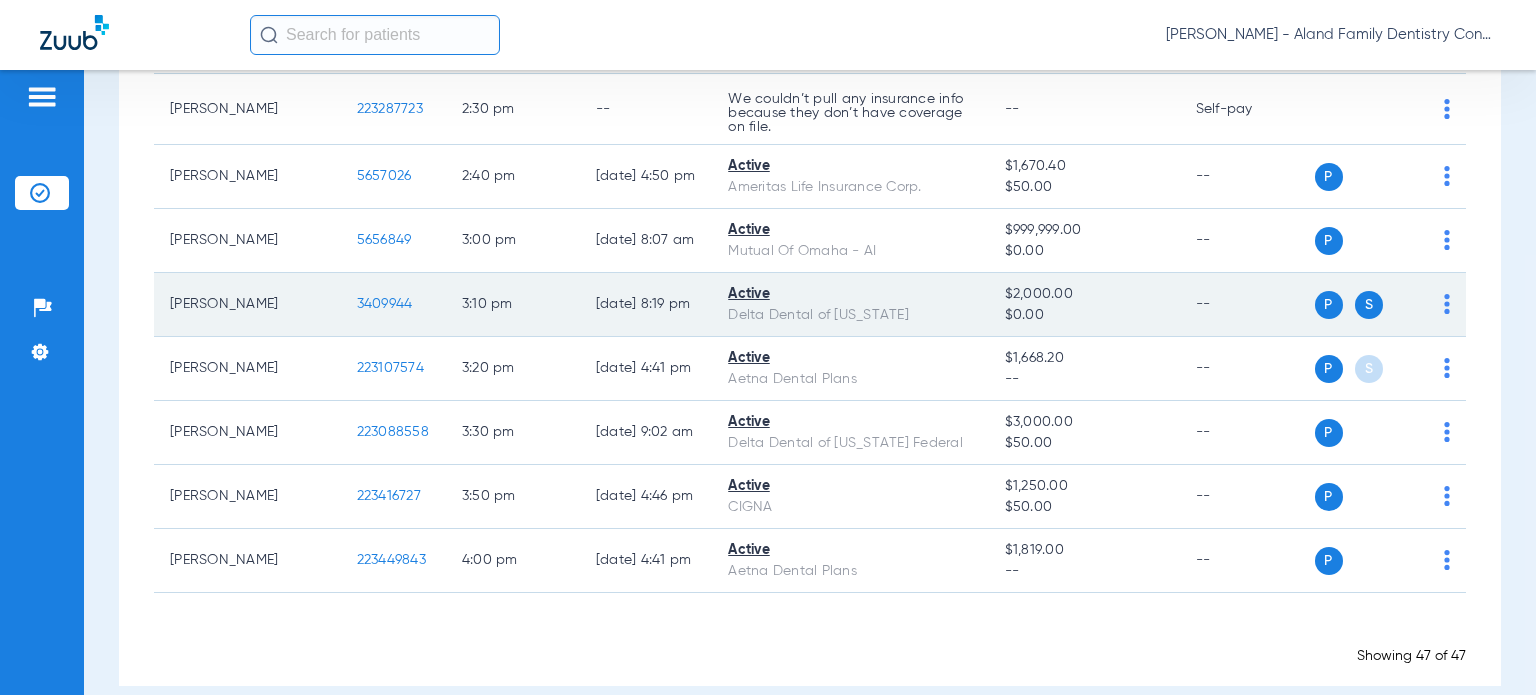 click 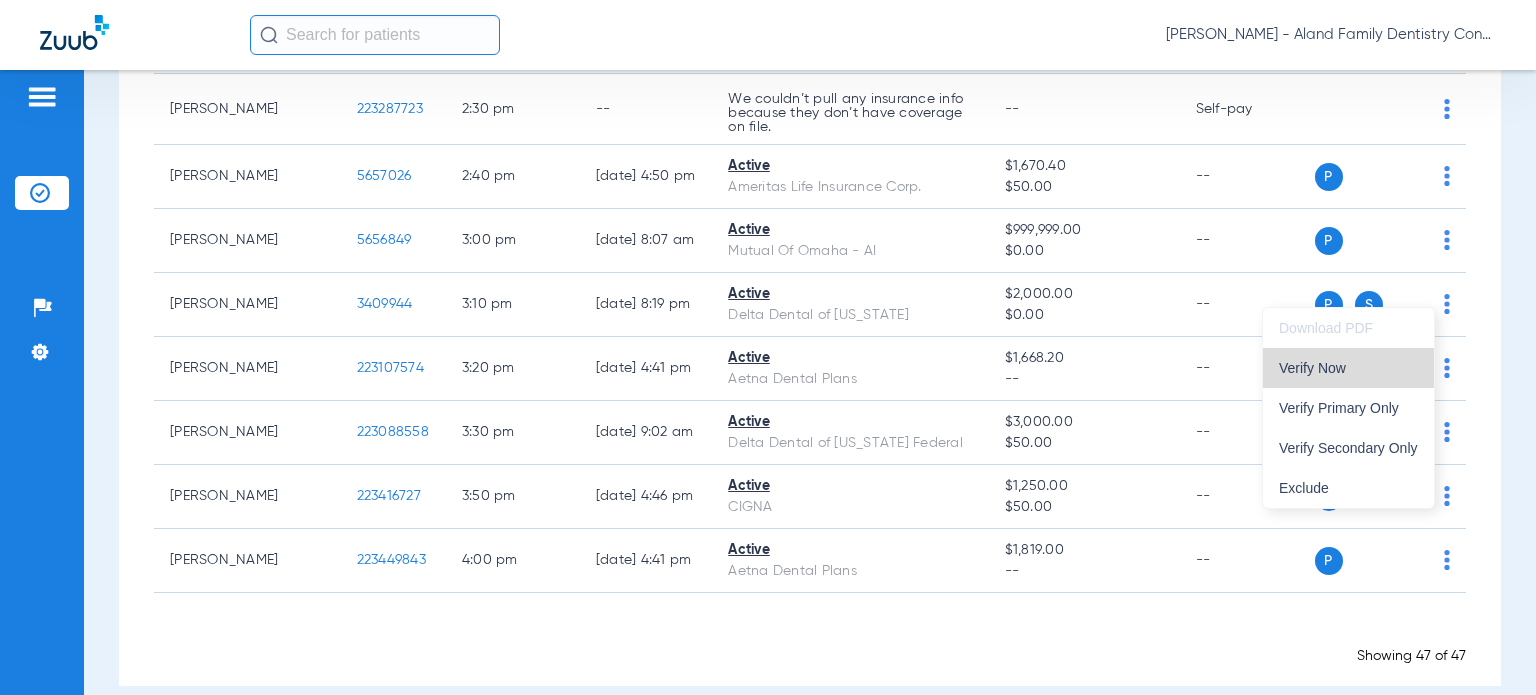 click on "Verify Now" at bounding box center [1348, 368] 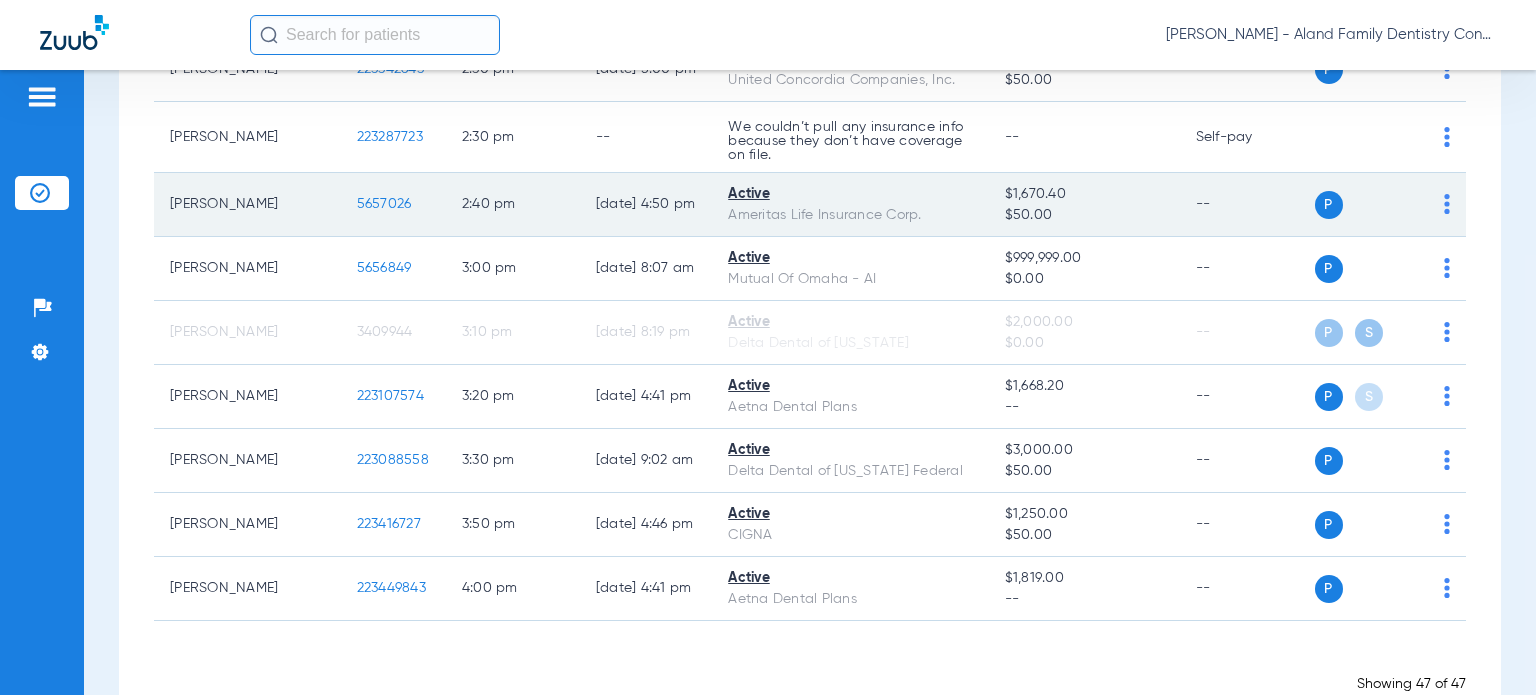 scroll, scrollTop: 2951, scrollLeft: 0, axis: vertical 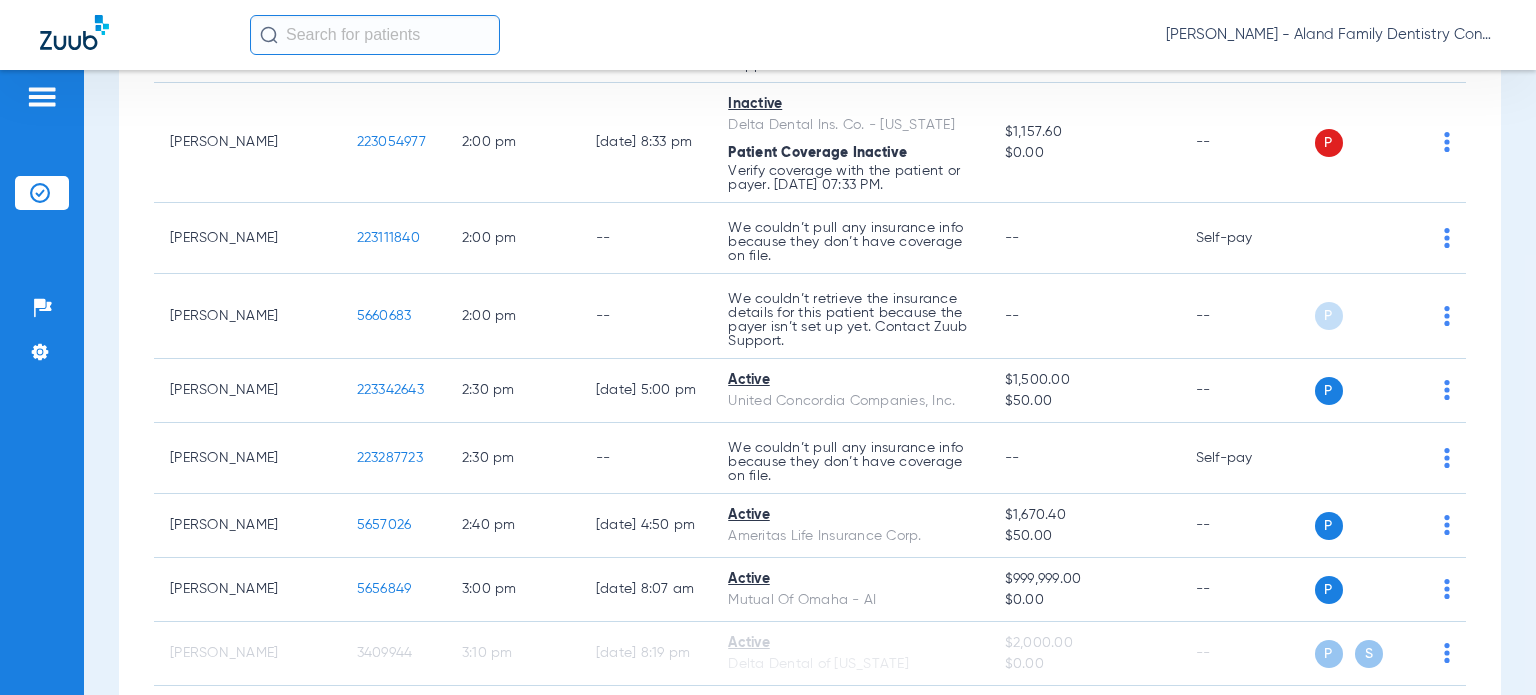 click on "[PERSON_NAME] - Aland Family Dentistry Continental" 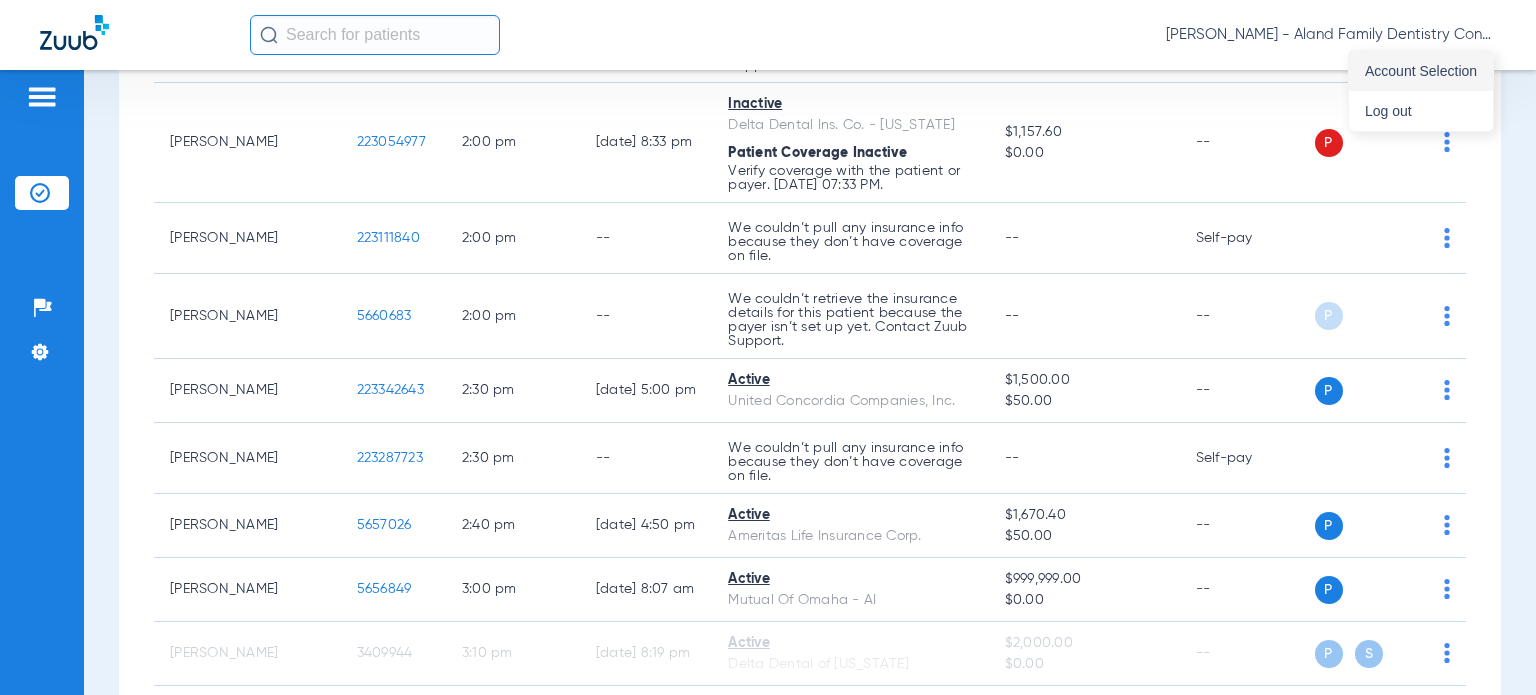 click on "Account Selection" at bounding box center (1421, 71) 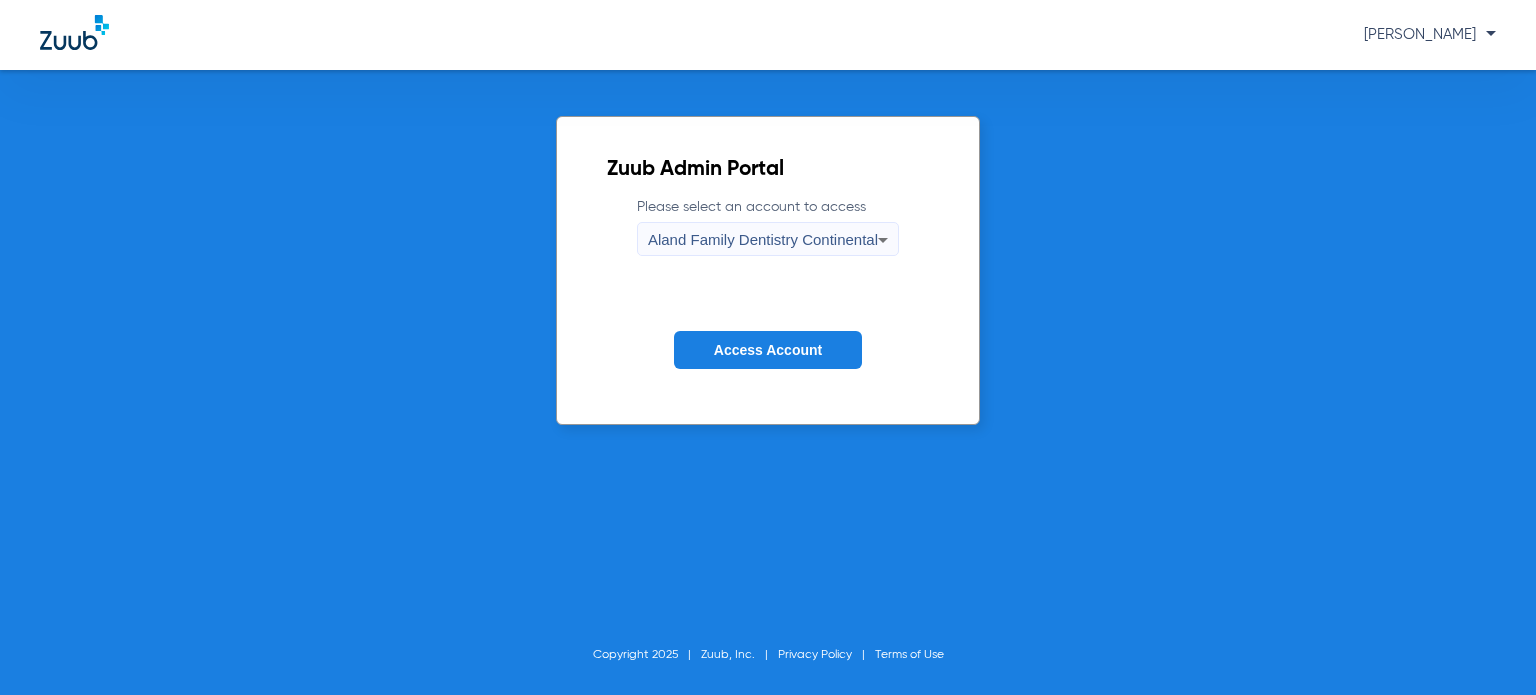 click on "Aland Family Dentistry Continental" at bounding box center (763, 239) 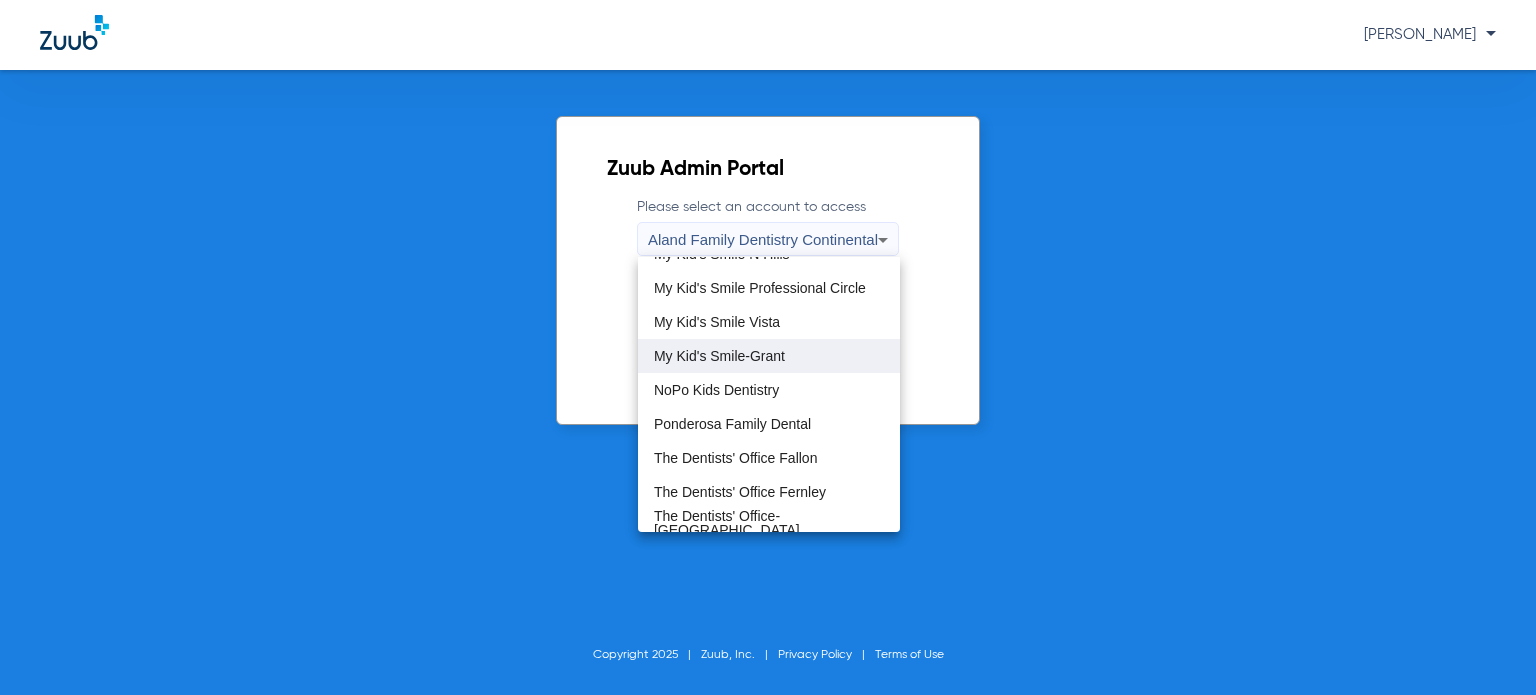 scroll, scrollTop: 500, scrollLeft: 0, axis: vertical 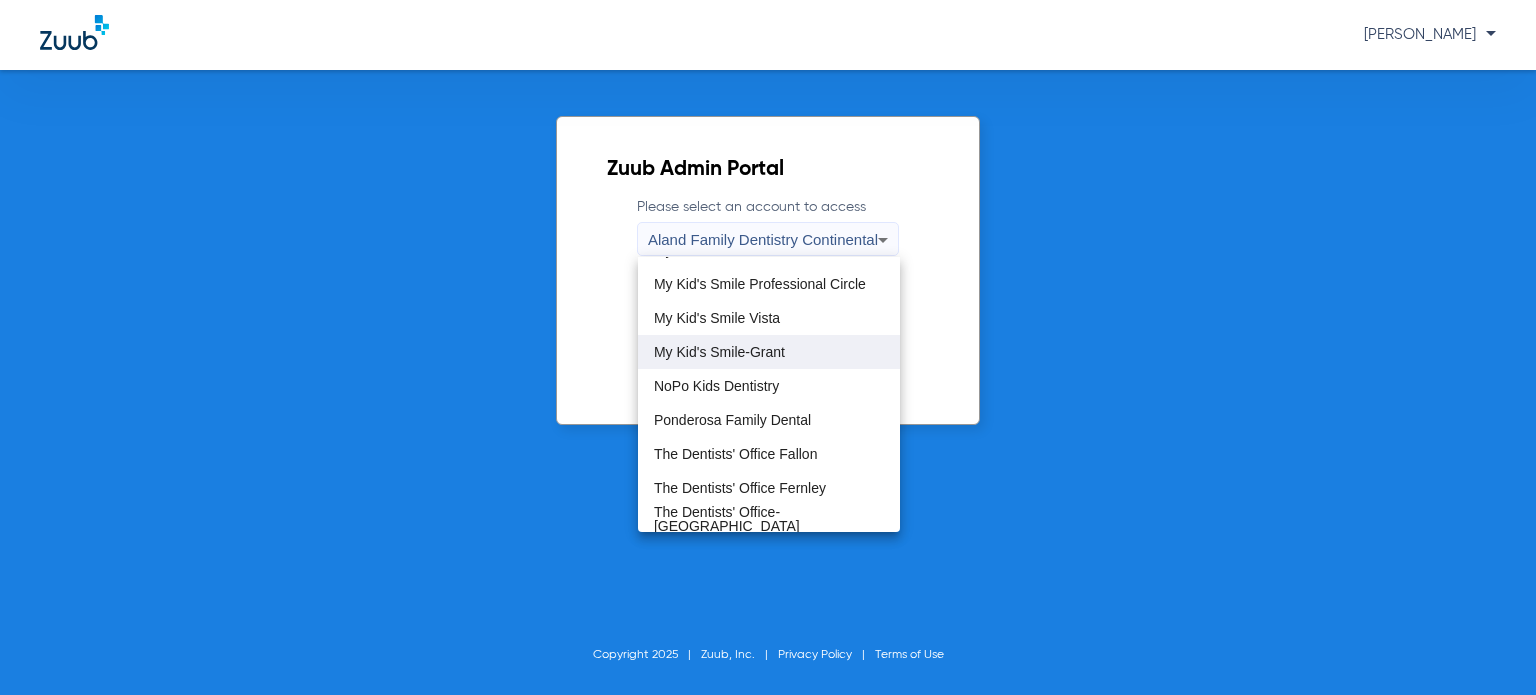 click on "My Kid's Smile-Grant" at bounding box center (769, 352) 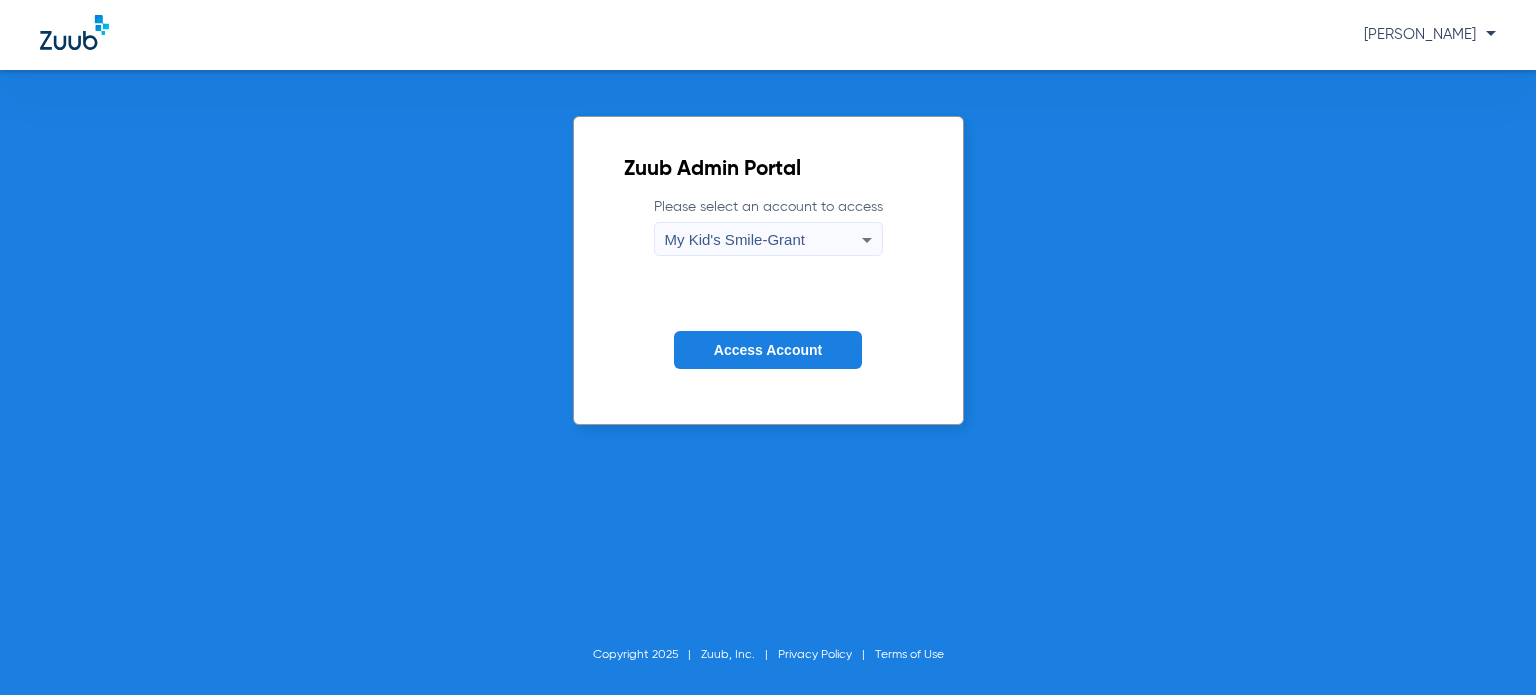 click on "Access Account" 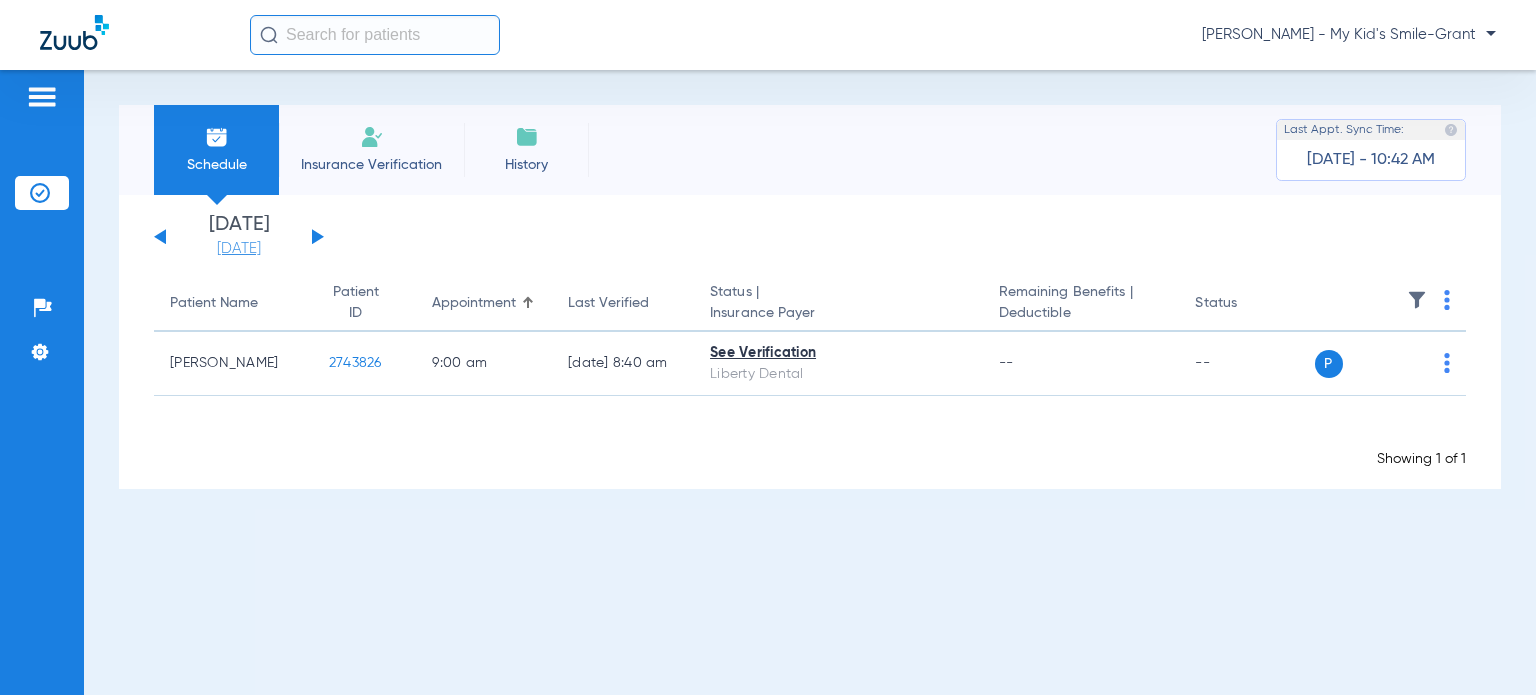 click on "[DATE]" 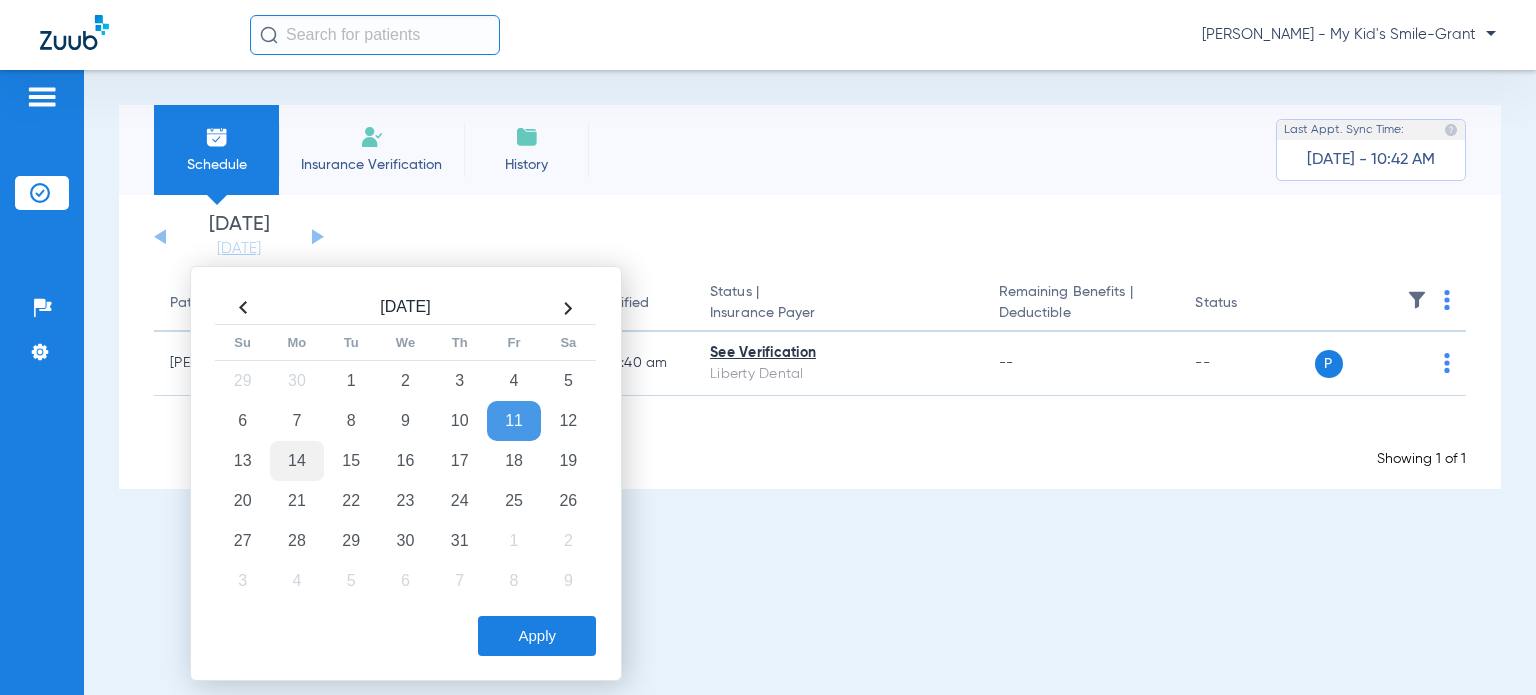 click on "14" 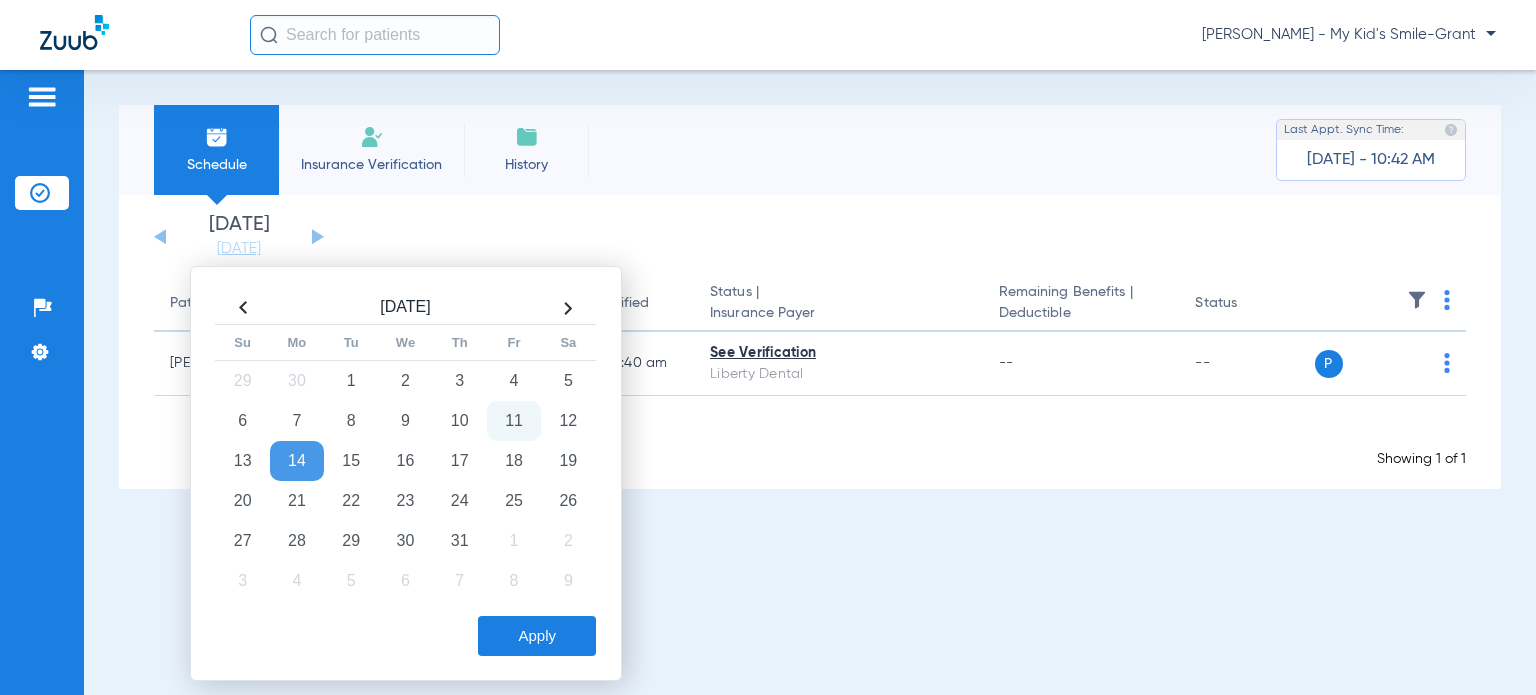 click on "Apply" 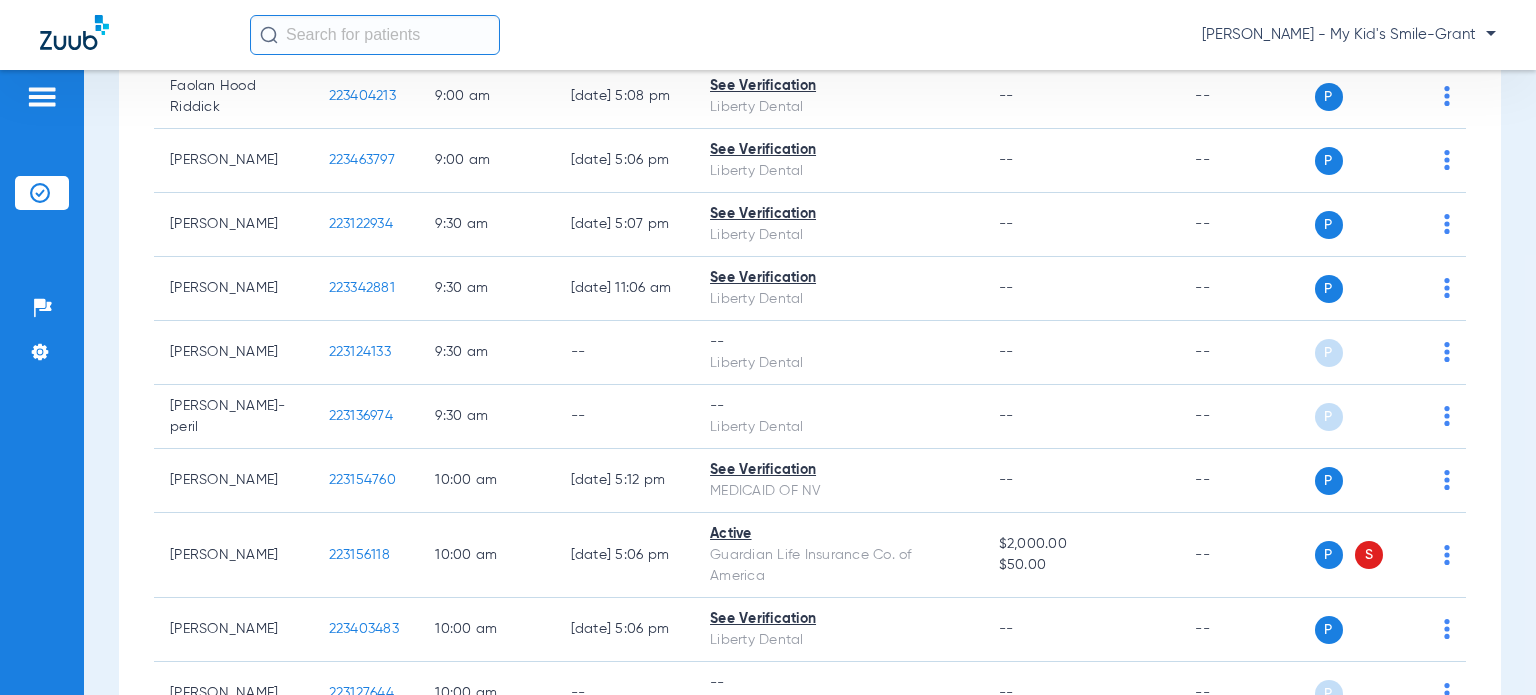 scroll, scrollTop: 900, scrollLeft: 0, axis: vertical 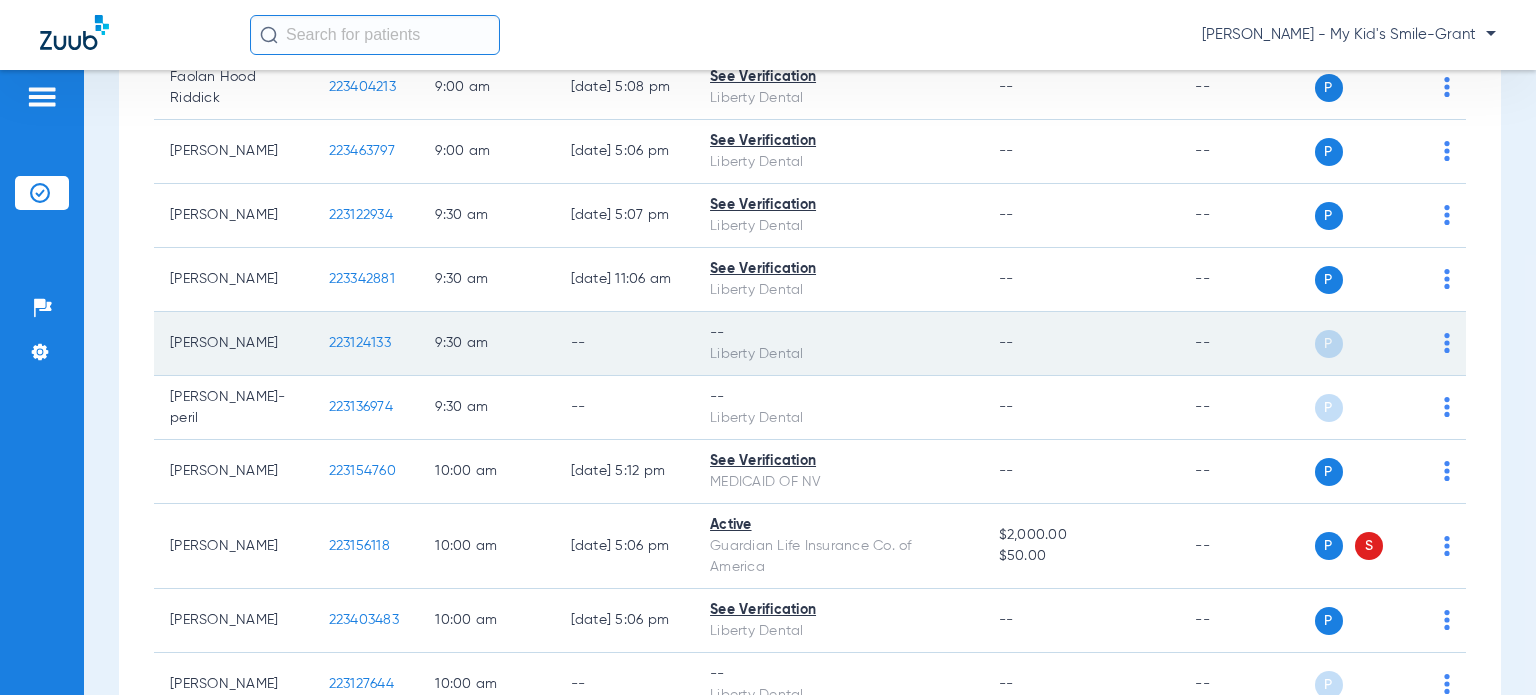 click on "P S" 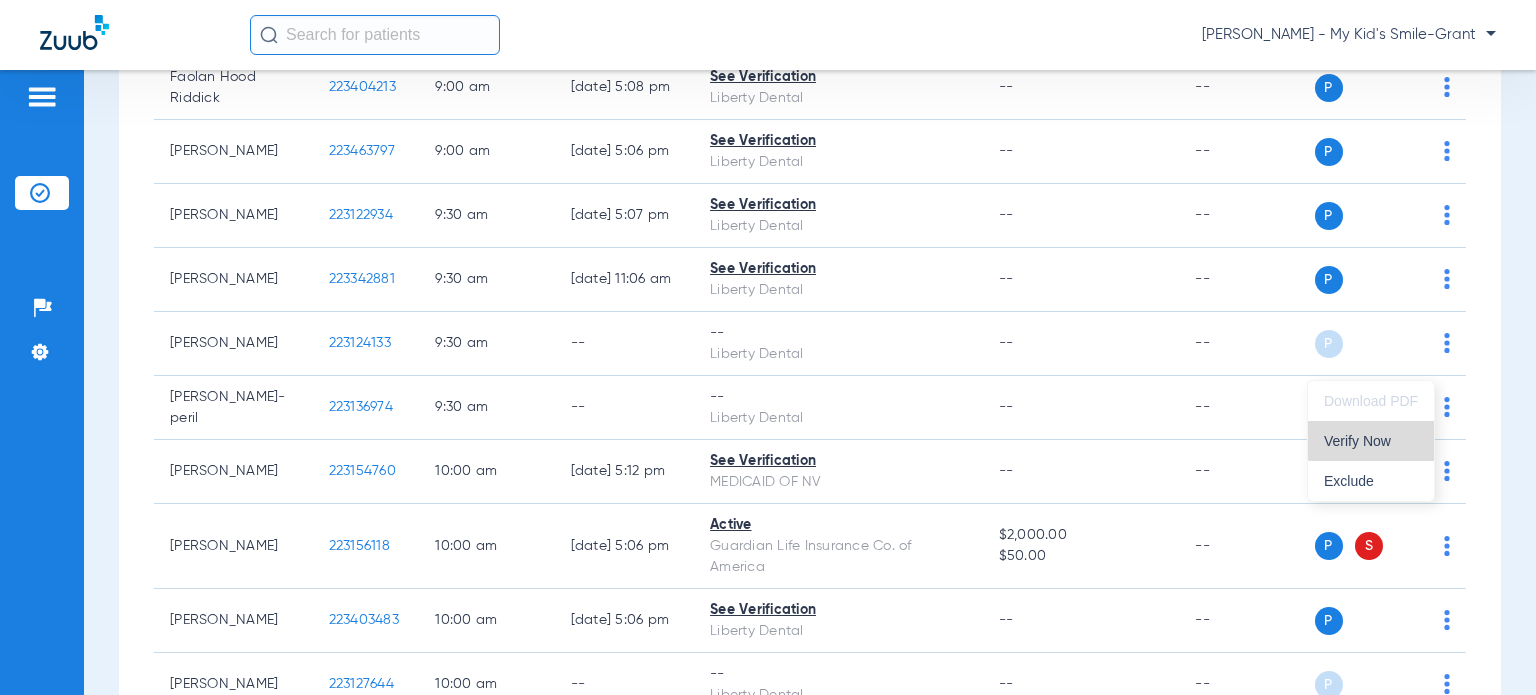 click on "Verify Now" at bounding box center (1371, 441) 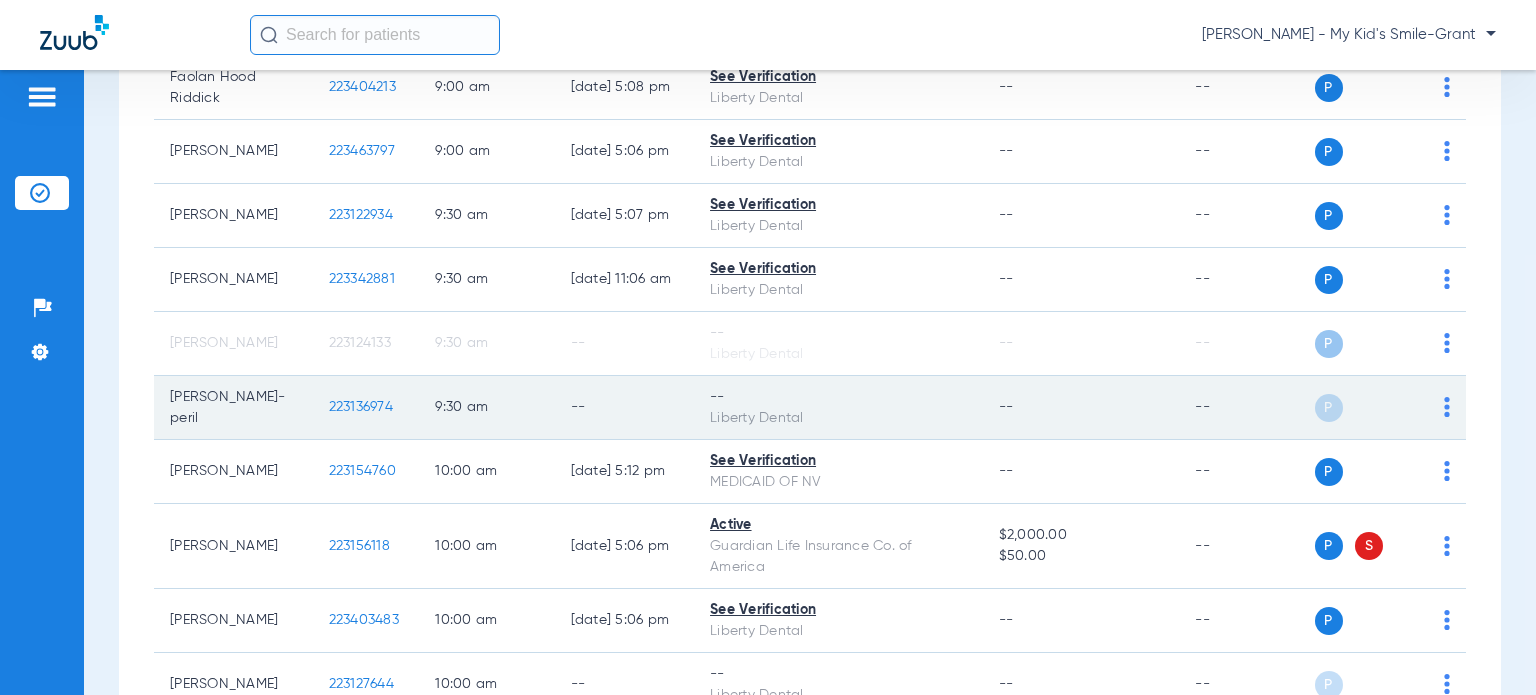click on "P S" 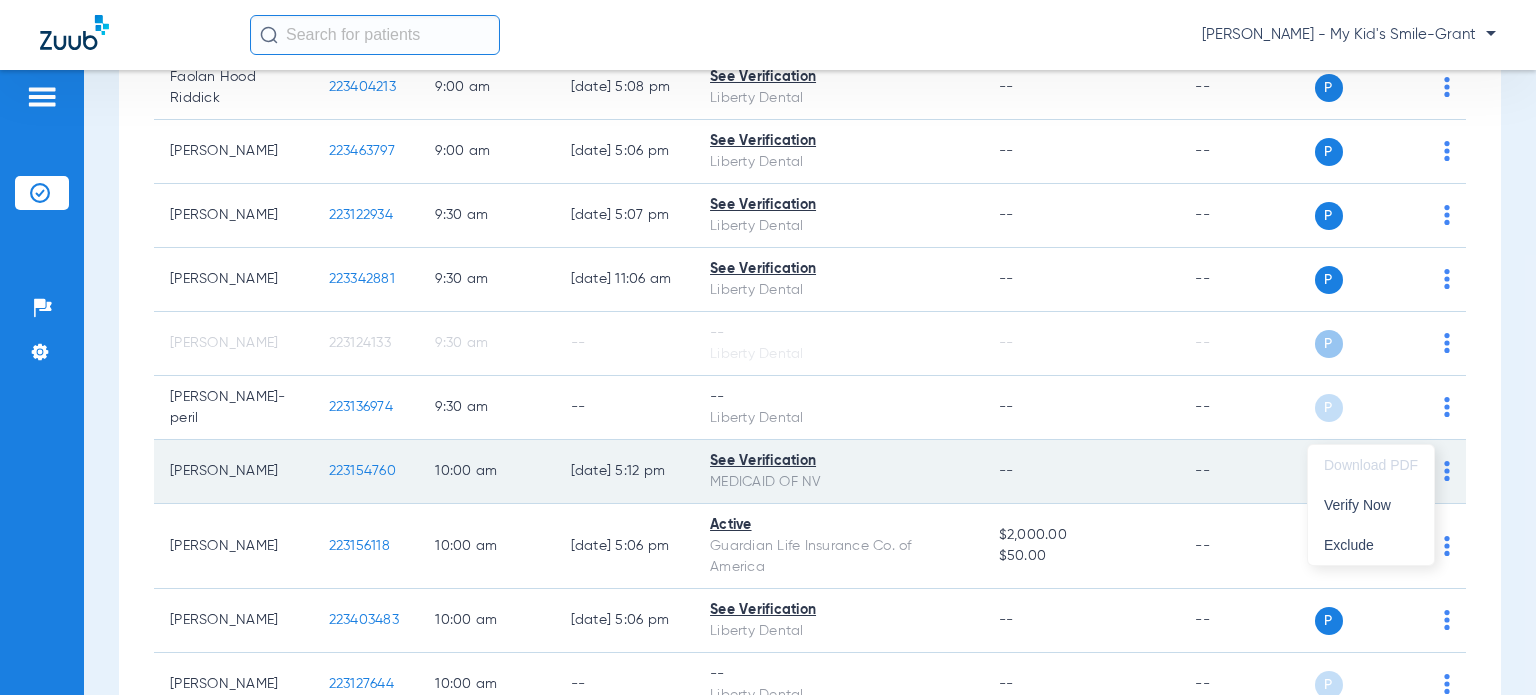 click on "Verify Now" at bounding box center [1371, 505] 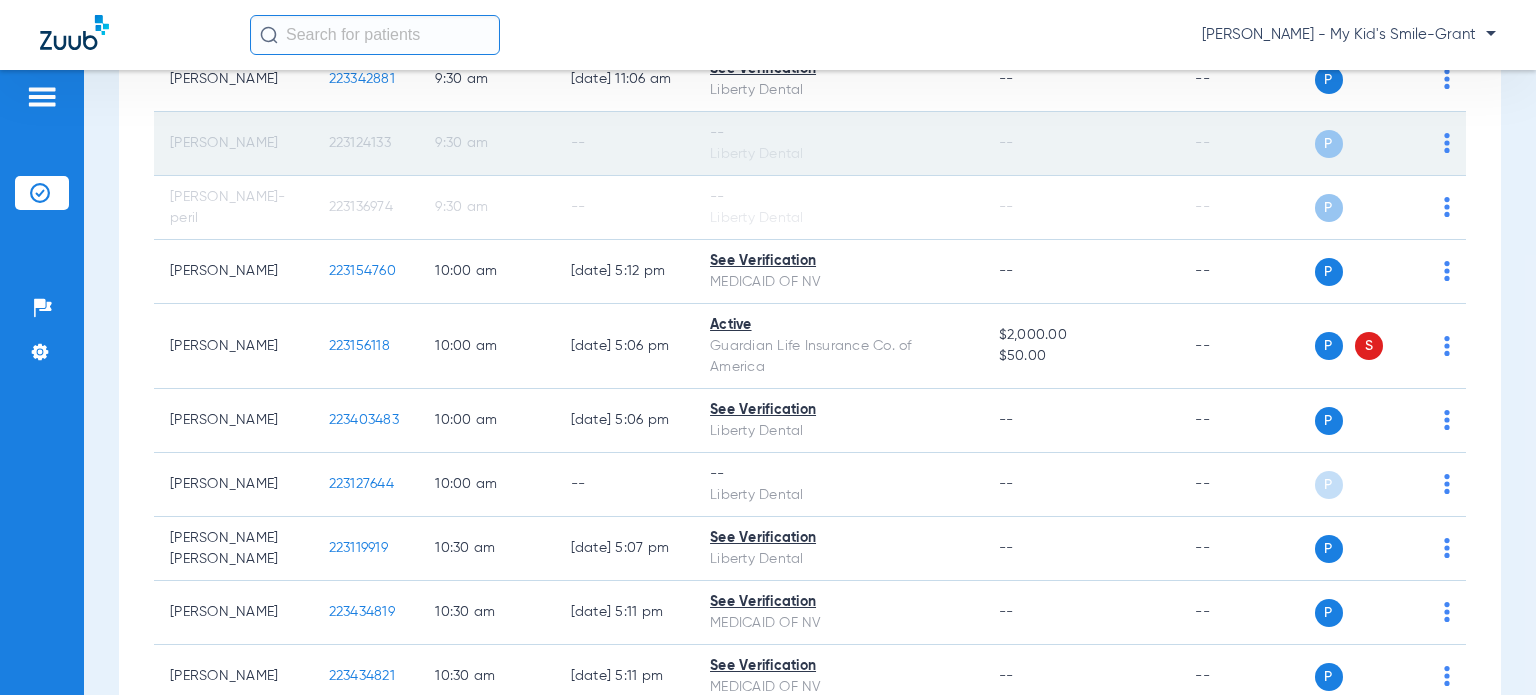 scroll, scrollTop: 1200, scrollLeft: 0, axis: vertical 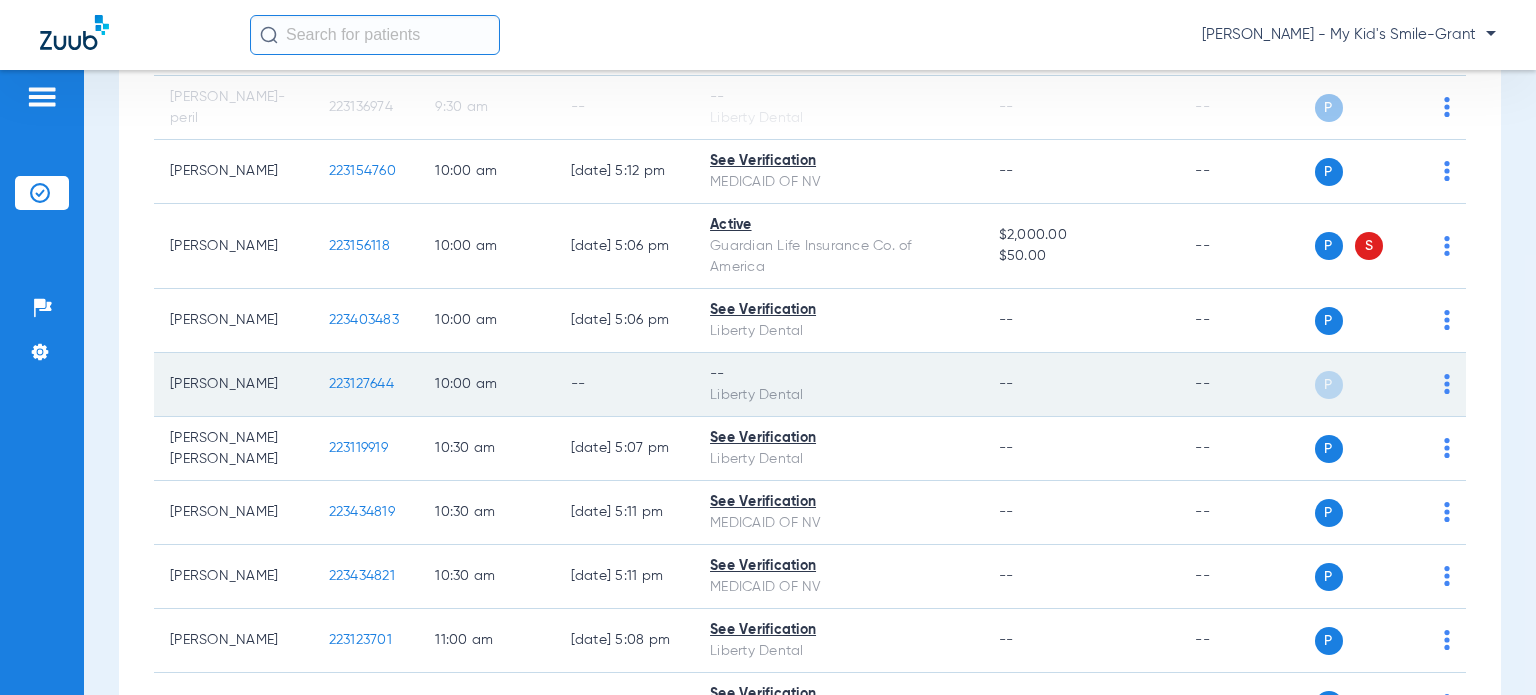 click 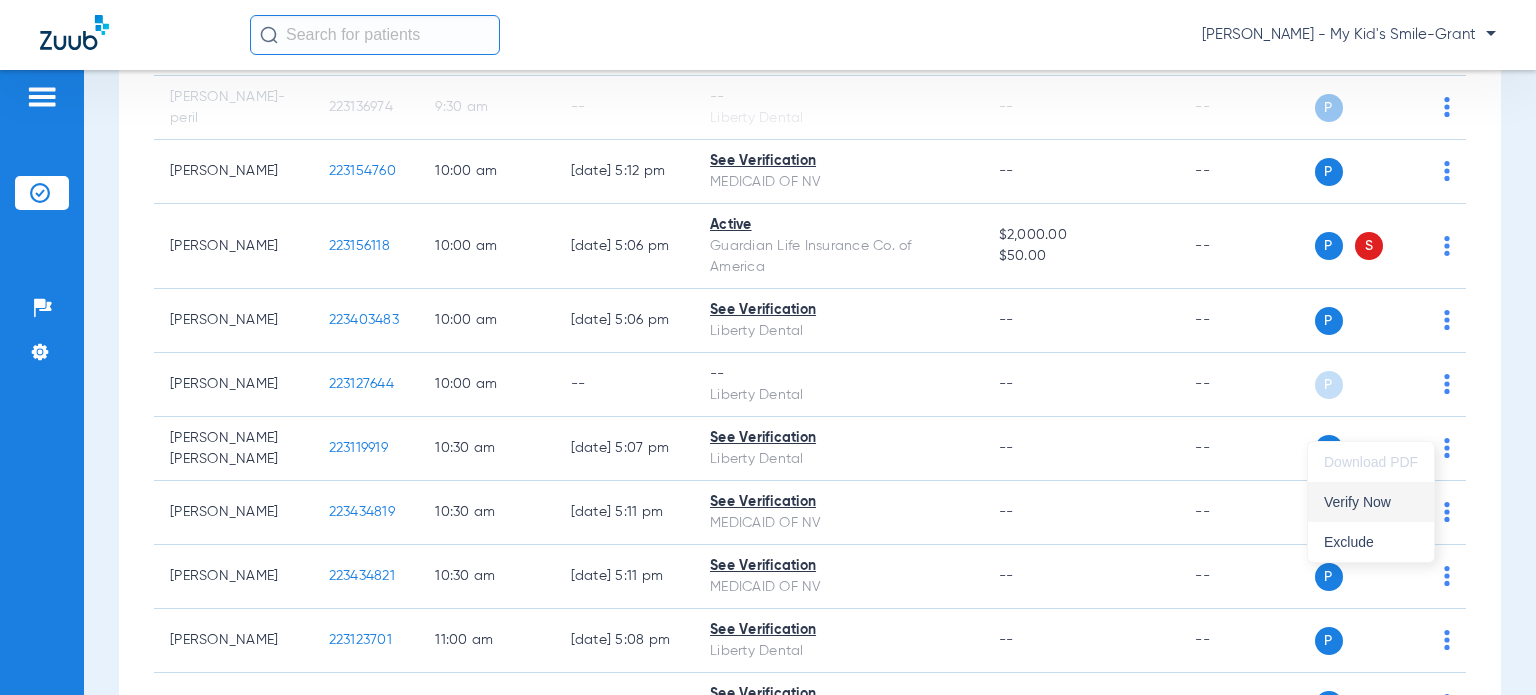 click on "Verify Now" at bounding box center [1371, 502] 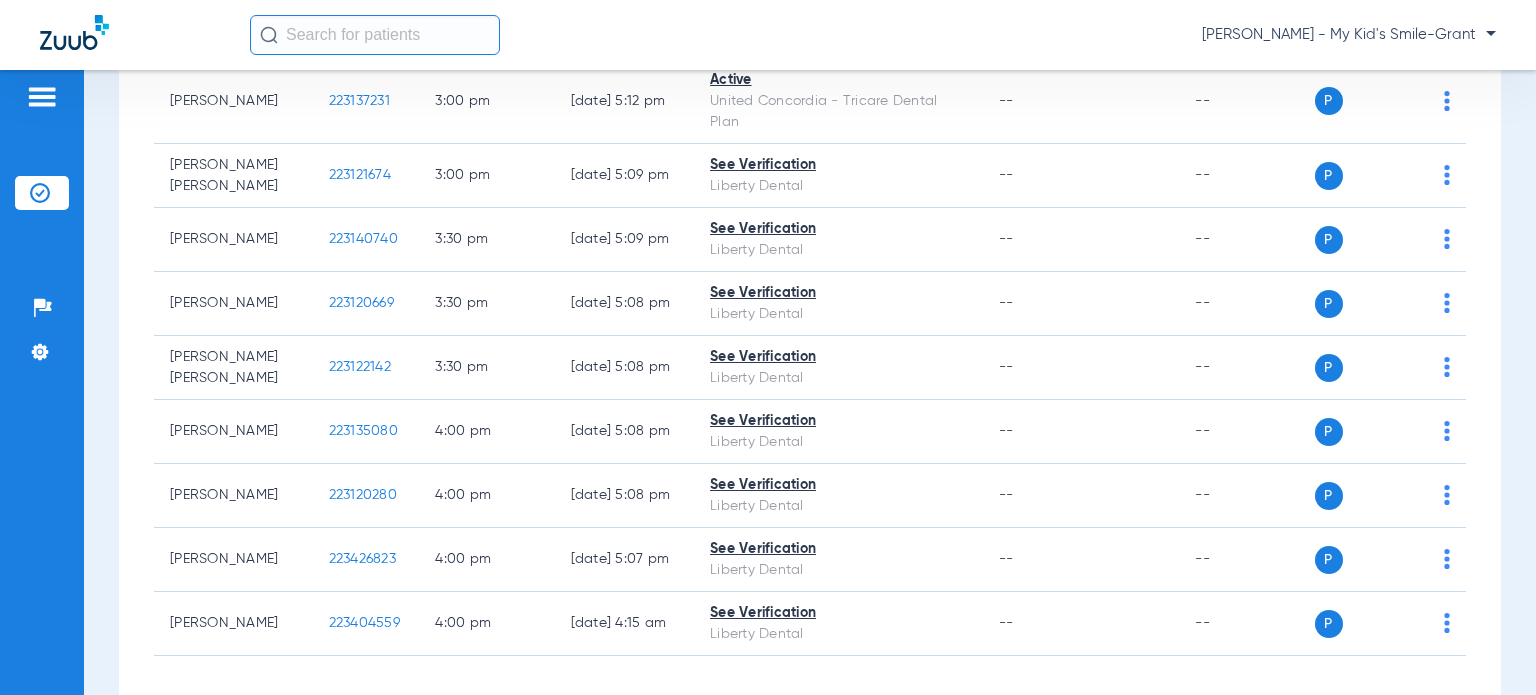 scroll, scrollTop: 3466, scrollLeft: 0, axis: vertical 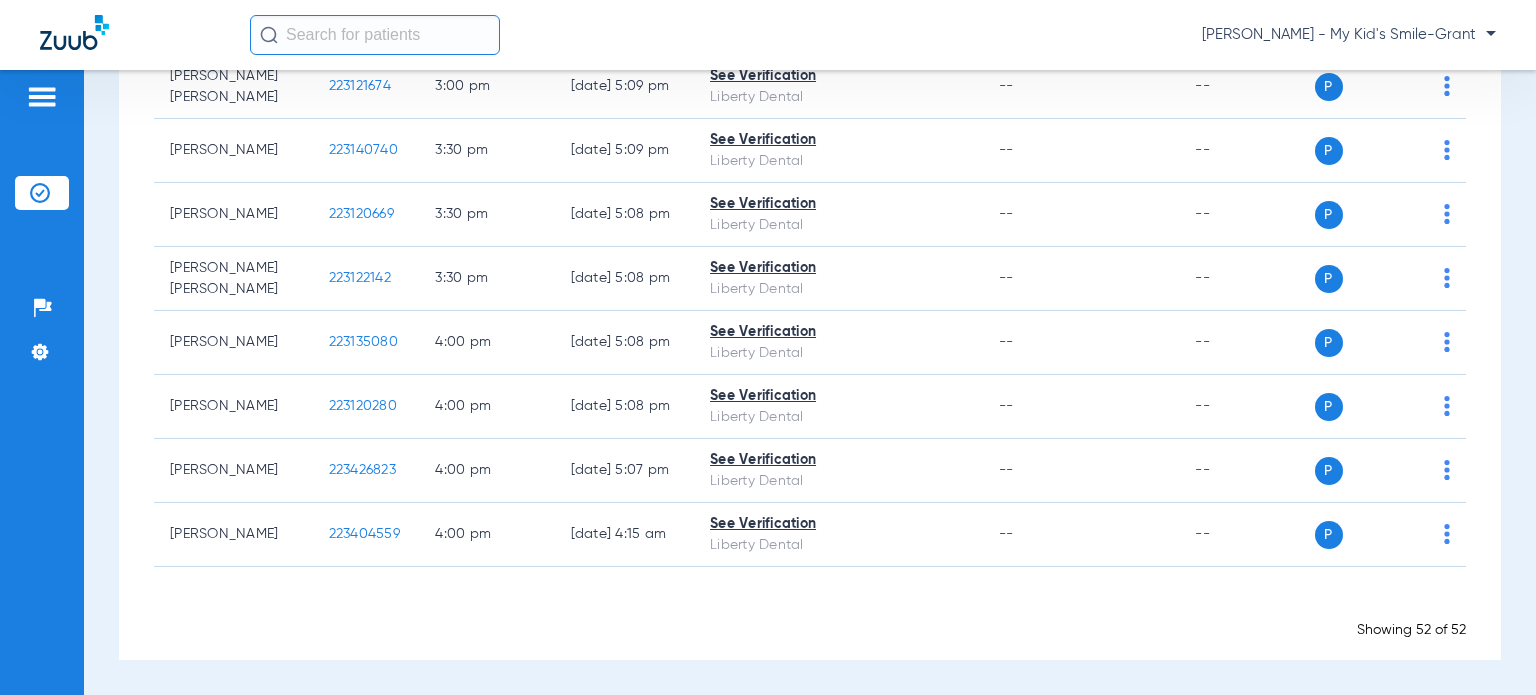 click on "Schedule Insurance Verification History  Last Appt. Sync Time:   [DATE] - 11:24 AM   [DATE]   [DATE]   [DATE]   [DATE]   [DATE]   [DATE]   [DATE]   [DATE]   [DATE]   [DATE]   [DATE]   [DATE]   [DATE]   [DATE]   [DATE]   [DATE]   [DATE]   [DATE]   [DATE]   [DATE]   [DATE]   [DATE]   [DATE]   [DATE]   [DATE]   [DATE]   [DATE]   [DATE]   [DATE]   [DATE]   [DATE]   [DATE]   [DATE]   [DATE]   [DATE]   [DATE]   [DATE]   [DATE]   [DATE]   [DATE]   [DATE]  Su Mo" at bounding box center (810, 382) 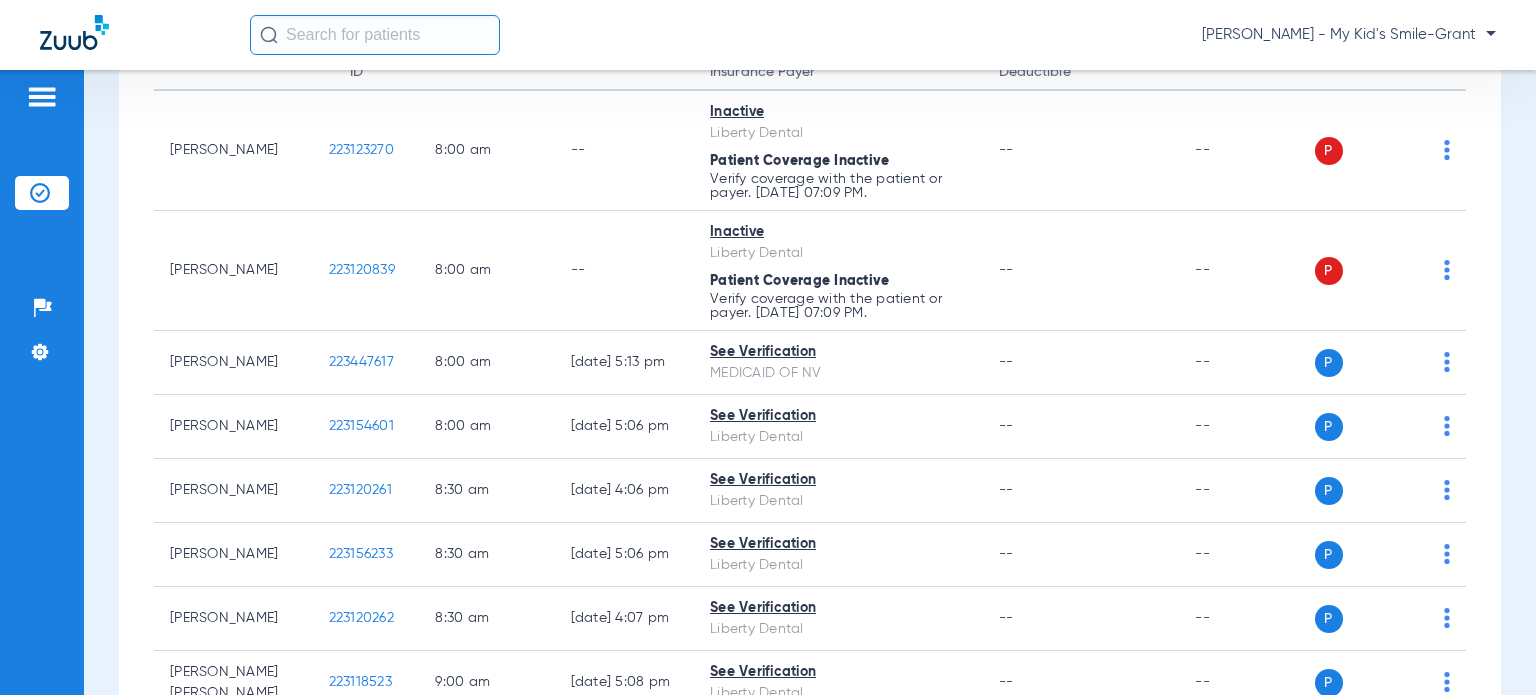 scroll, scrollTop: 0, scrollLeft: 0, axis: both 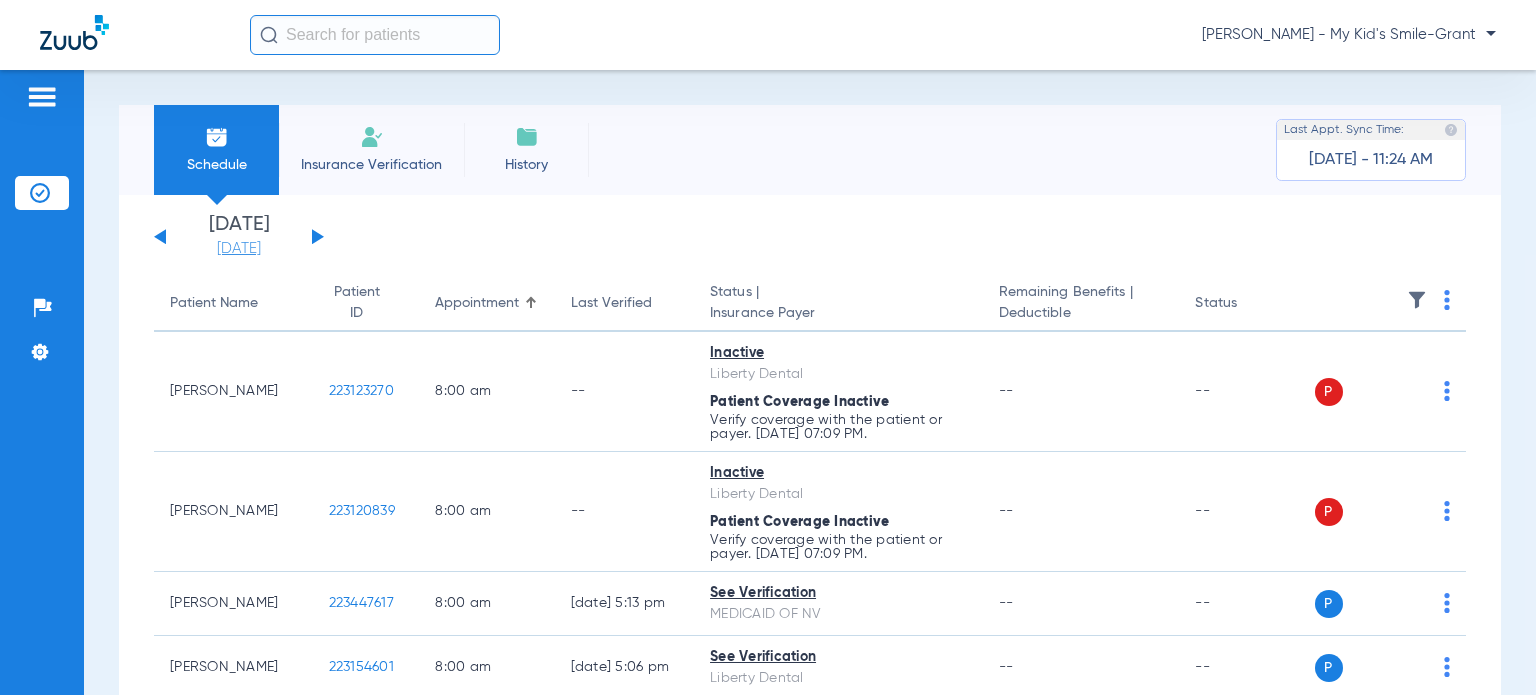 click on "[DATE]" 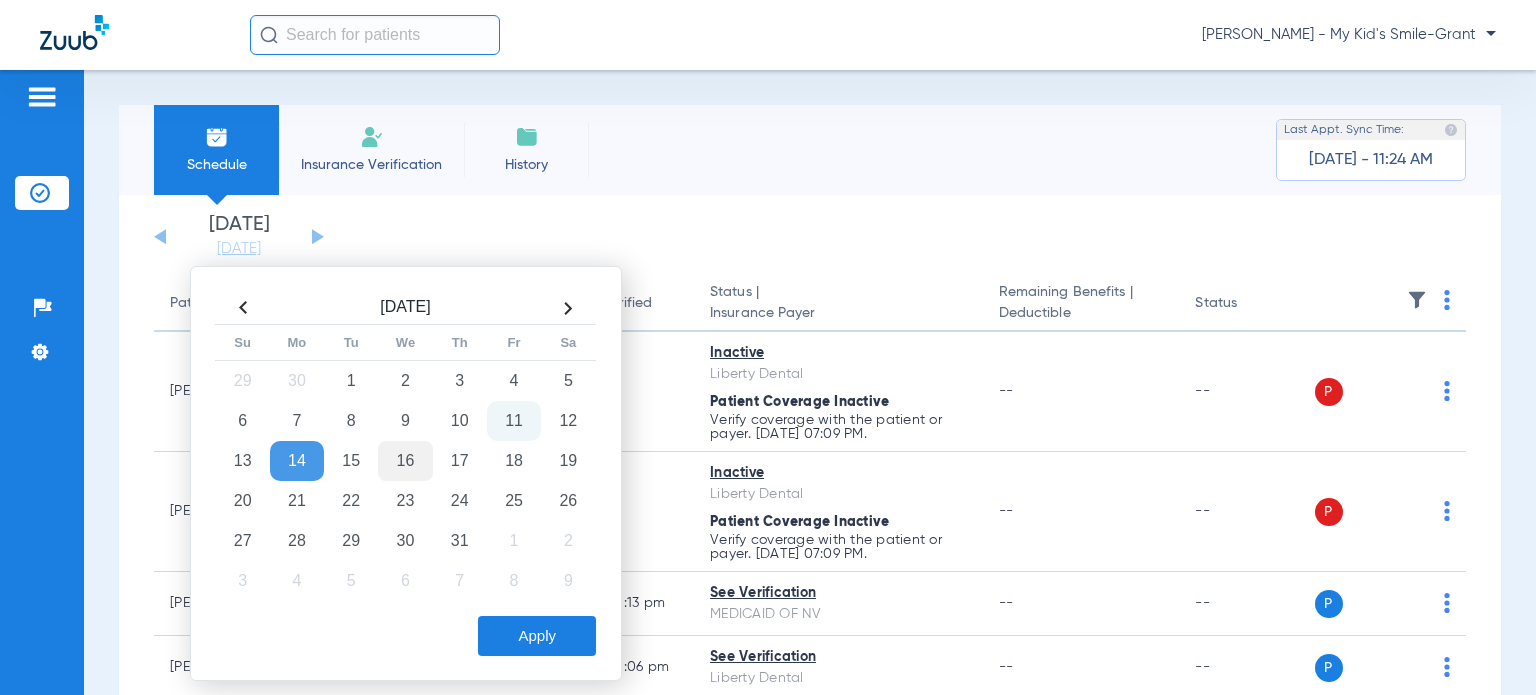 click on "16" 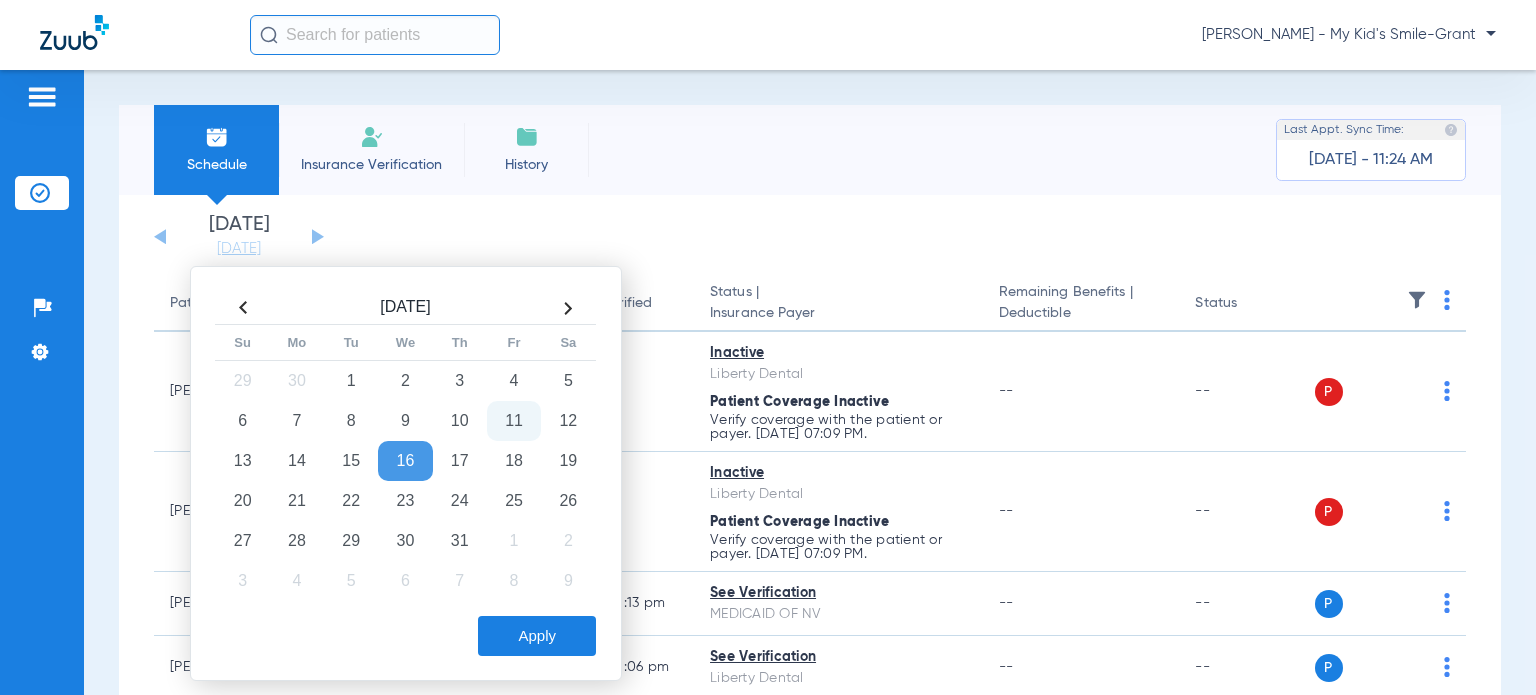 click on "Apply" 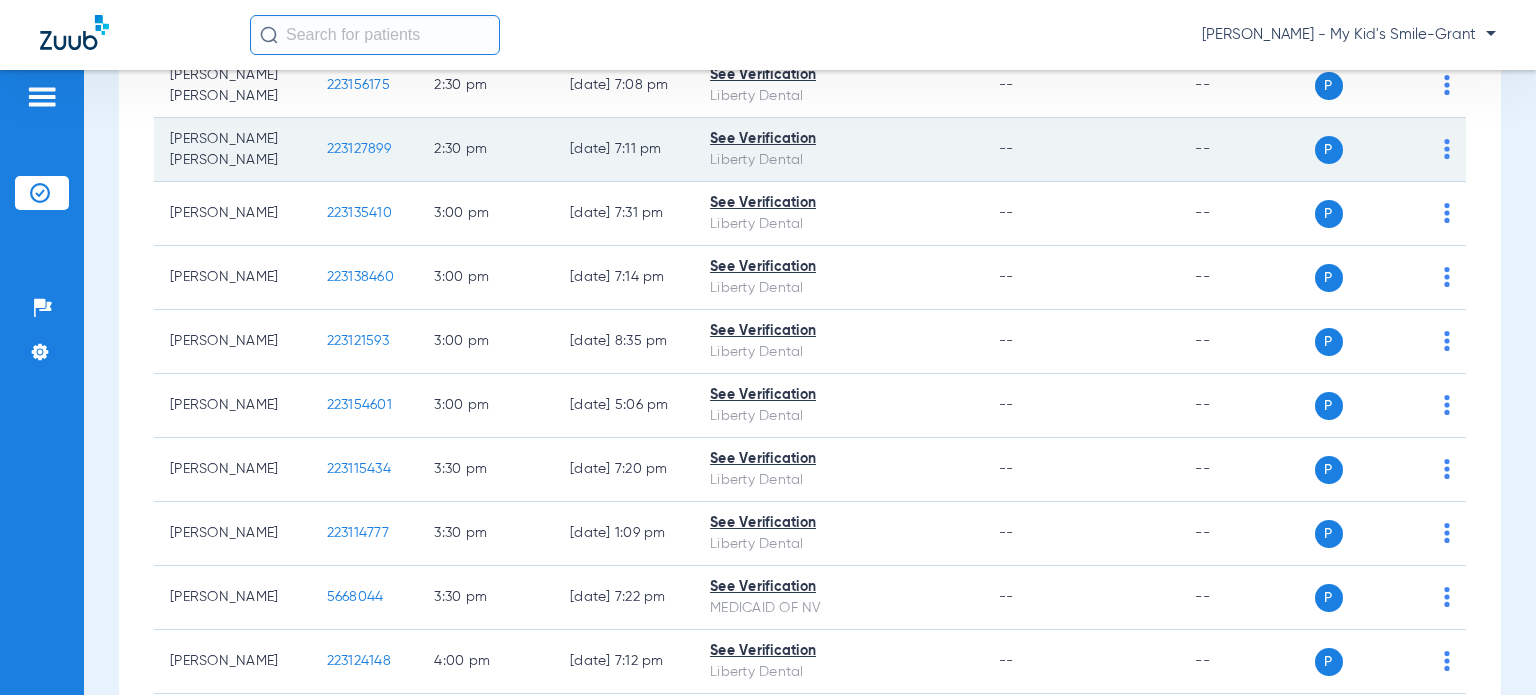 scroll, scrollTop: 2603, scrollLeft: 0, axis: vertical 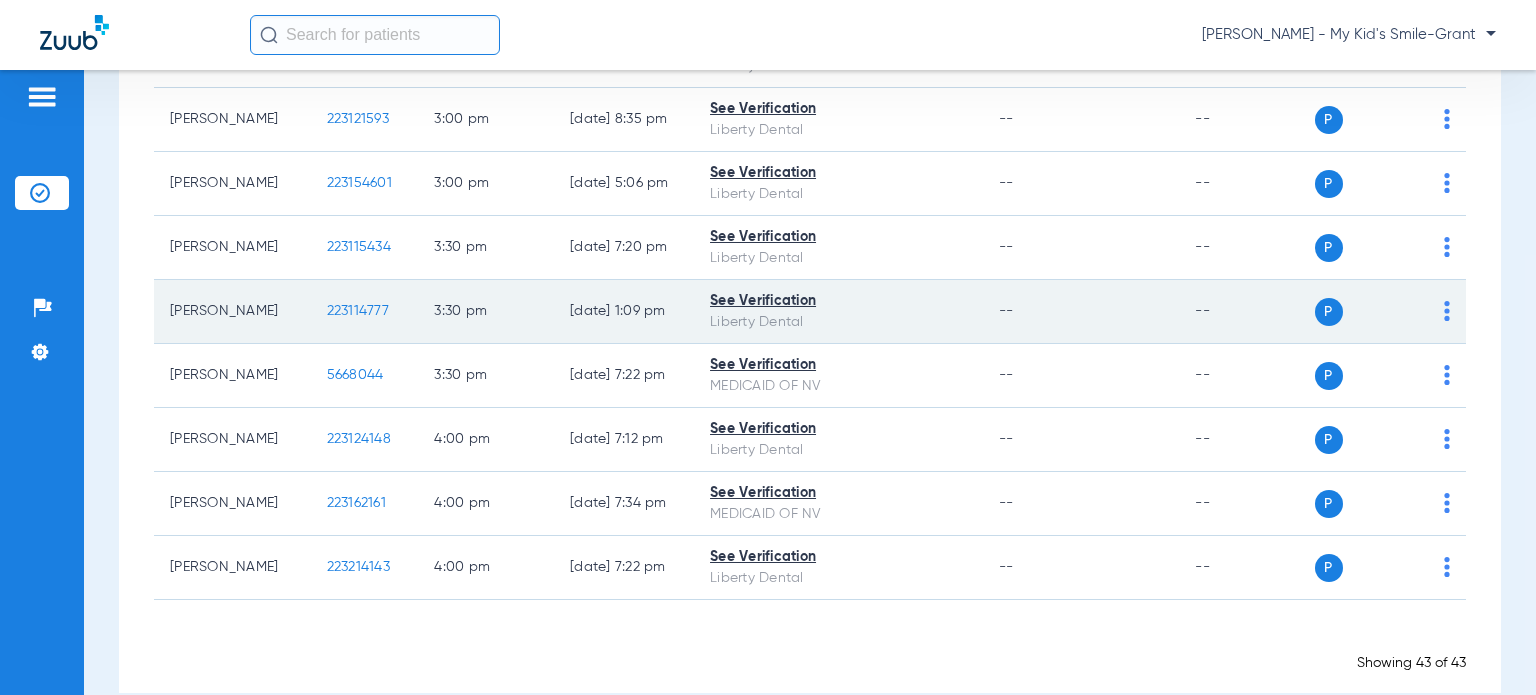 click on "P S" 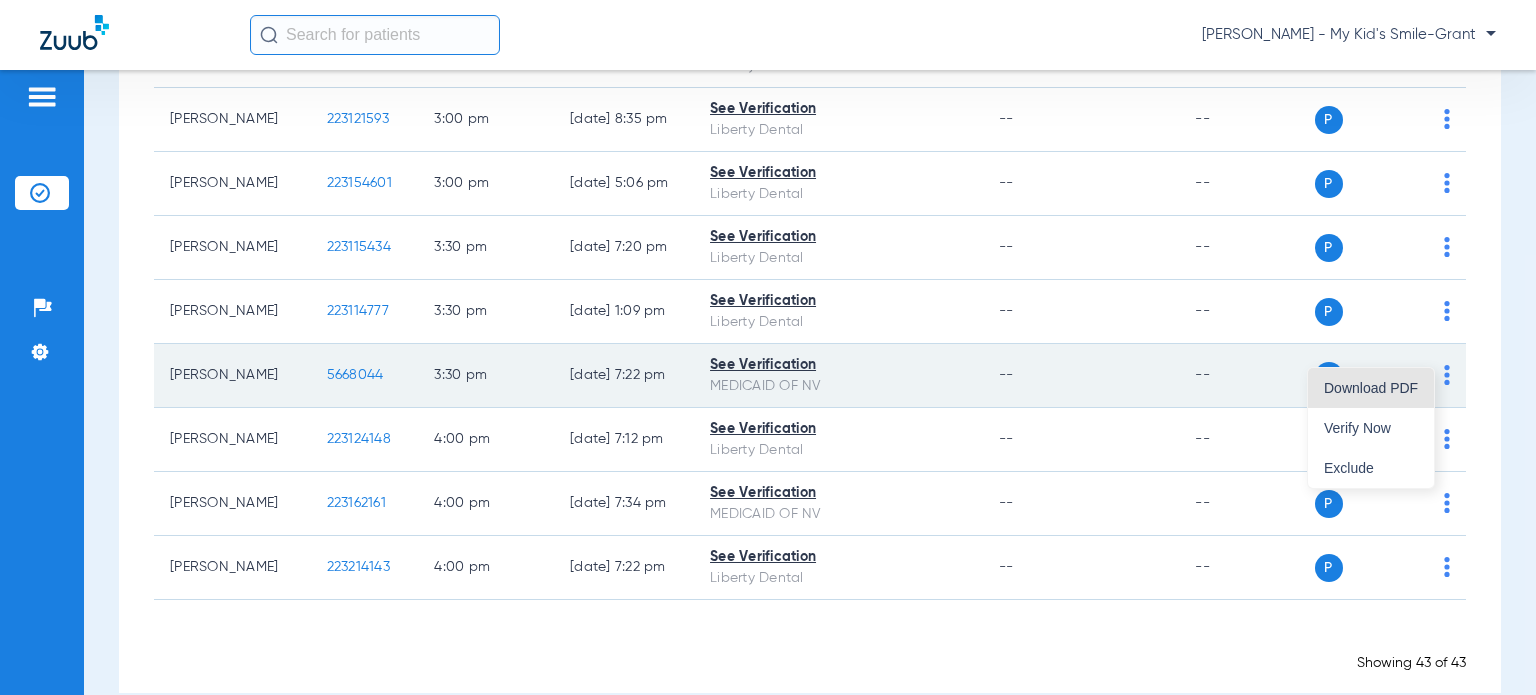 drag, startPoint x: 1382, startPoint y: 401, endPoint x: 1377, endPoint y: 419, distance: 18.681541 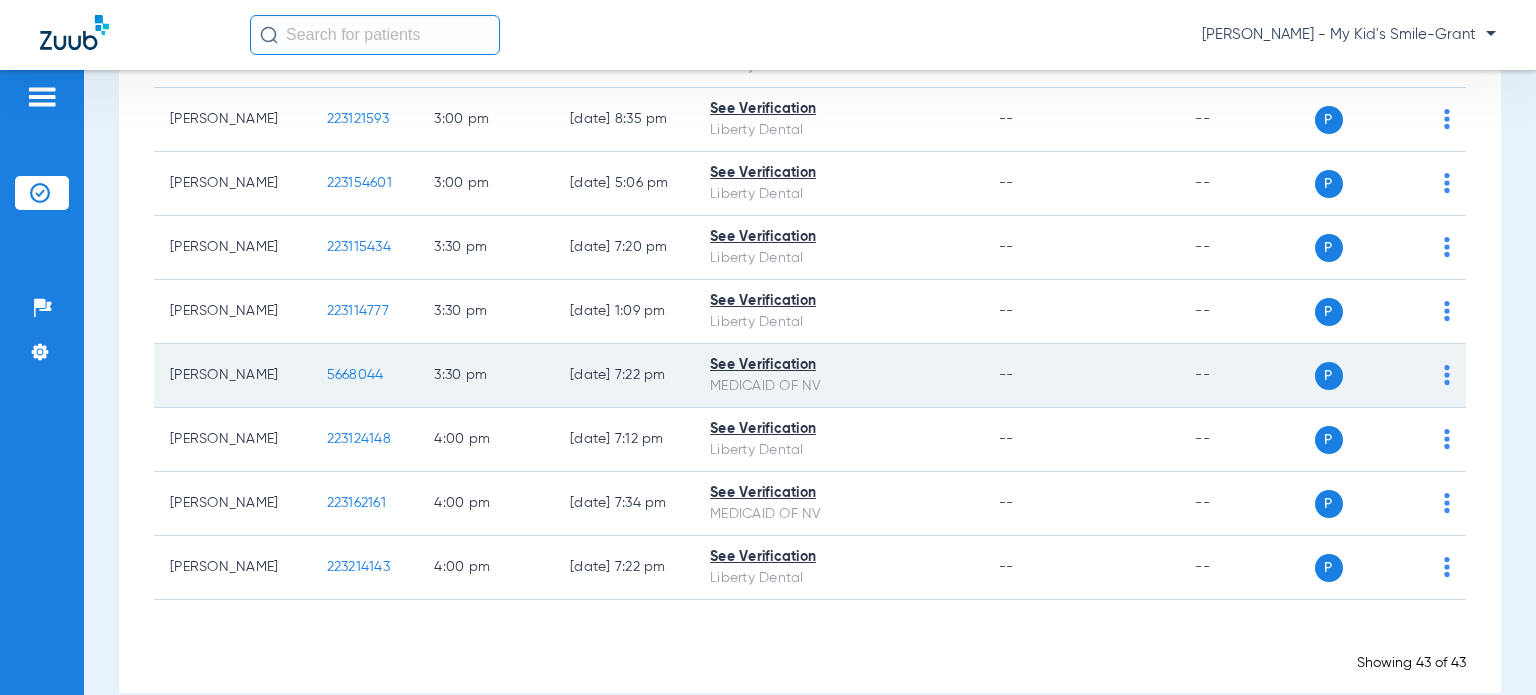 click on "P S" 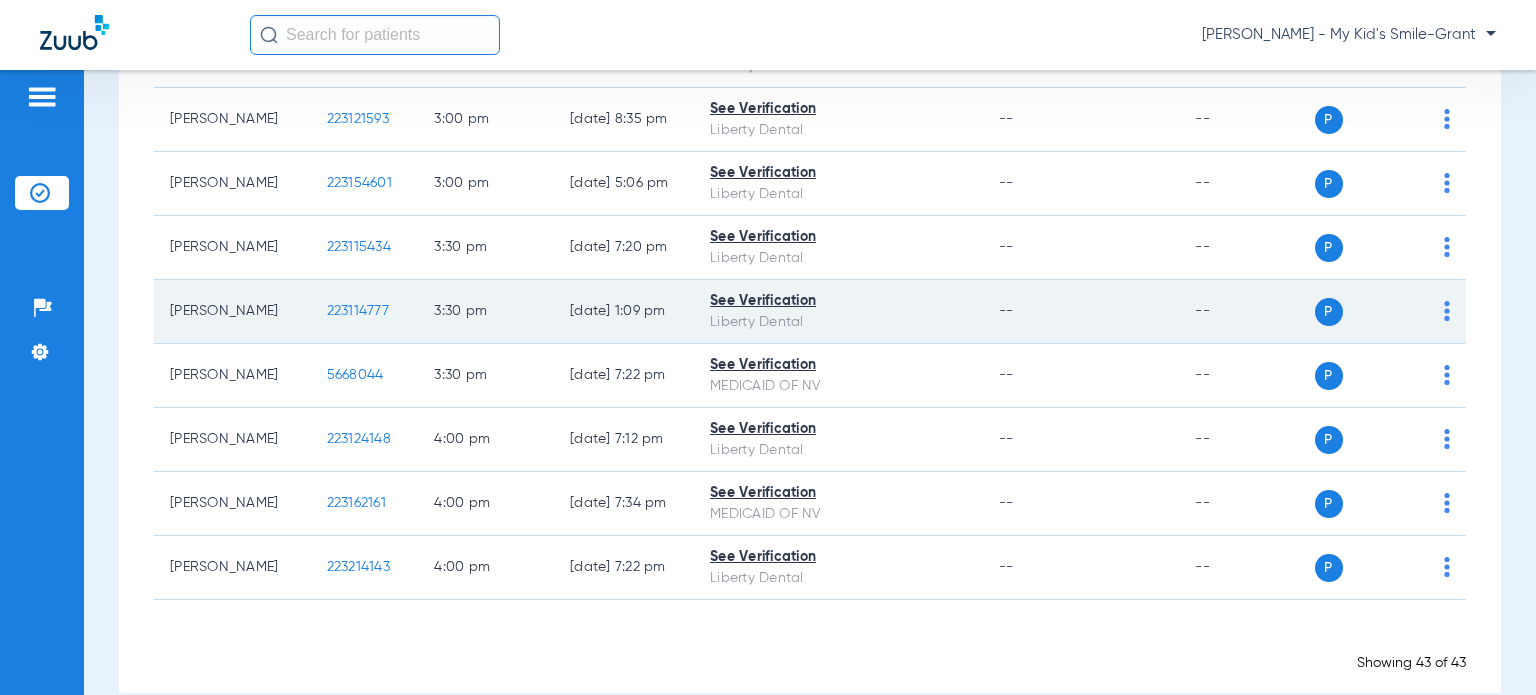 click on "P S" 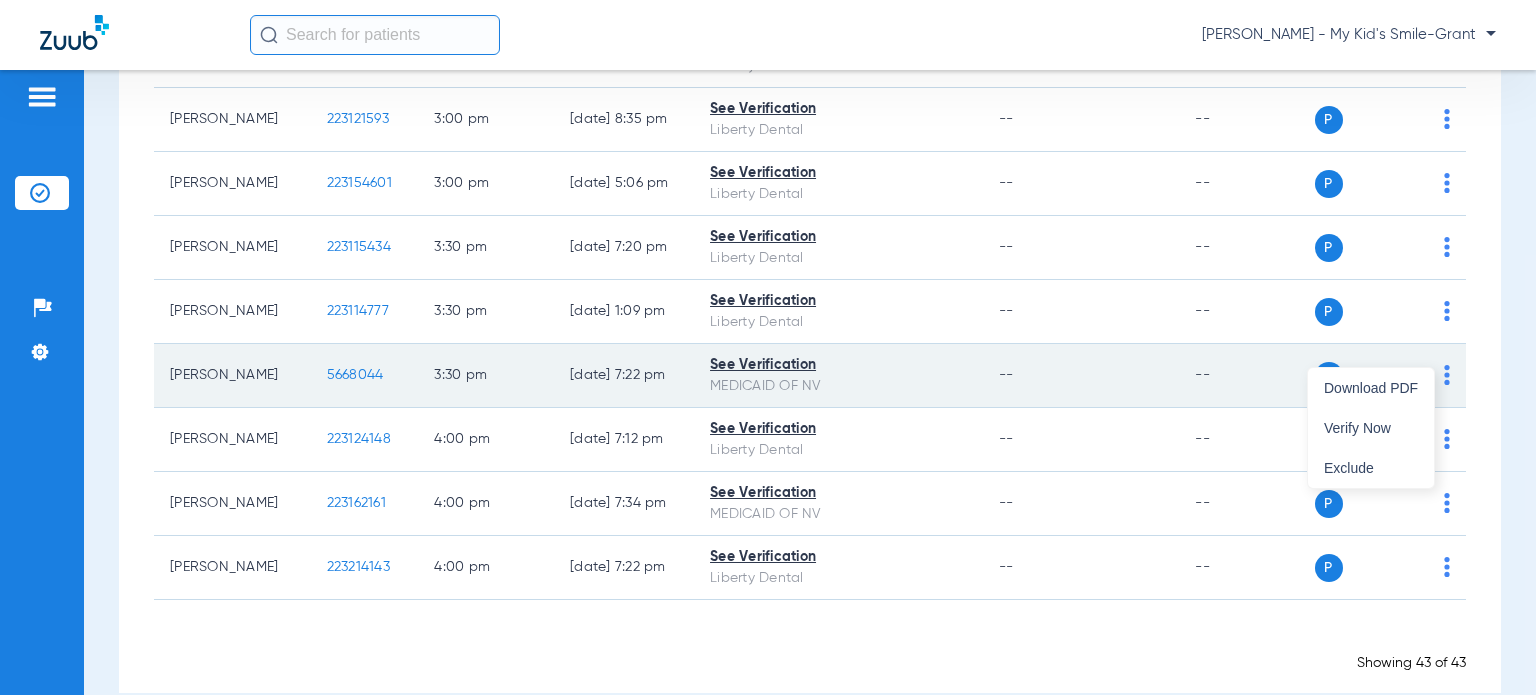 click on "Verify Now" at bounding box center (1371, 428) 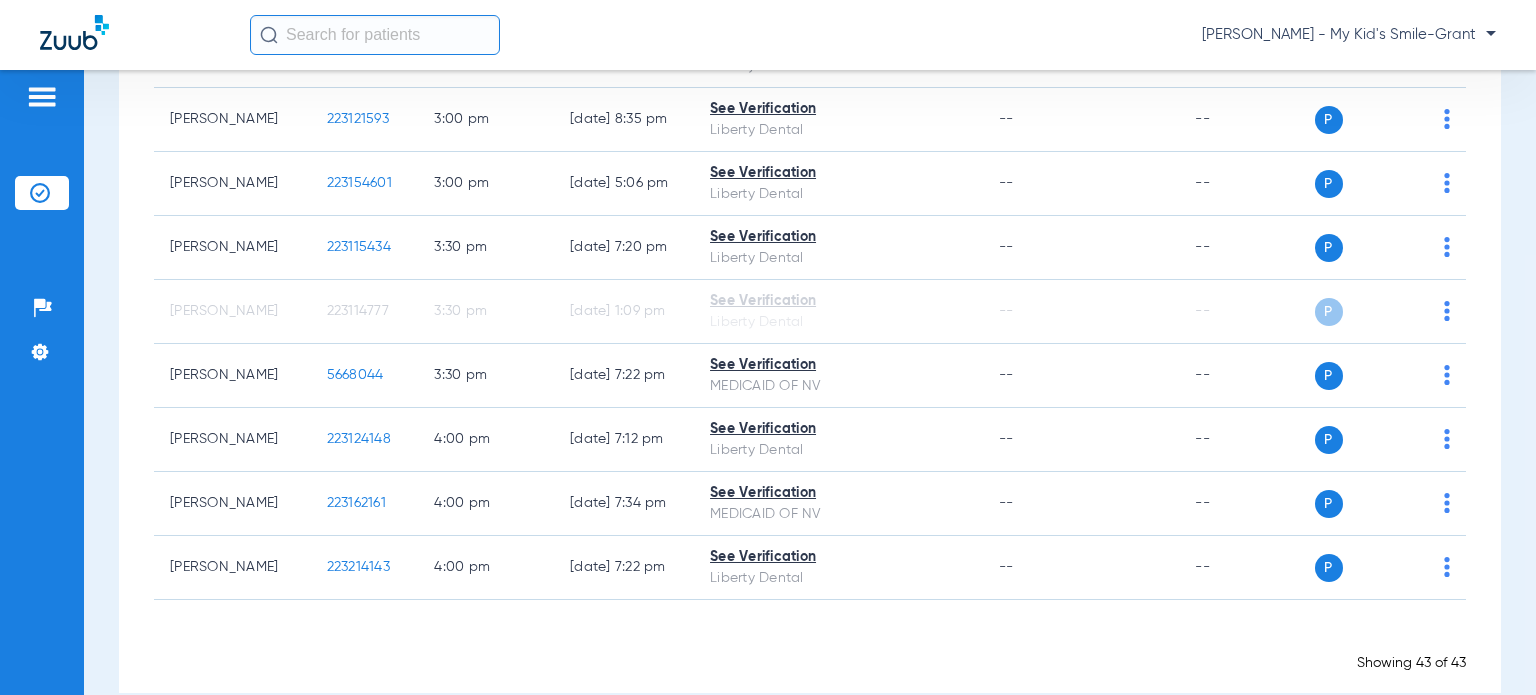 drag, startPoint x: 1345, startPoint y: 19, endPoint x: 1345, endPoint y: 31, distance: 12 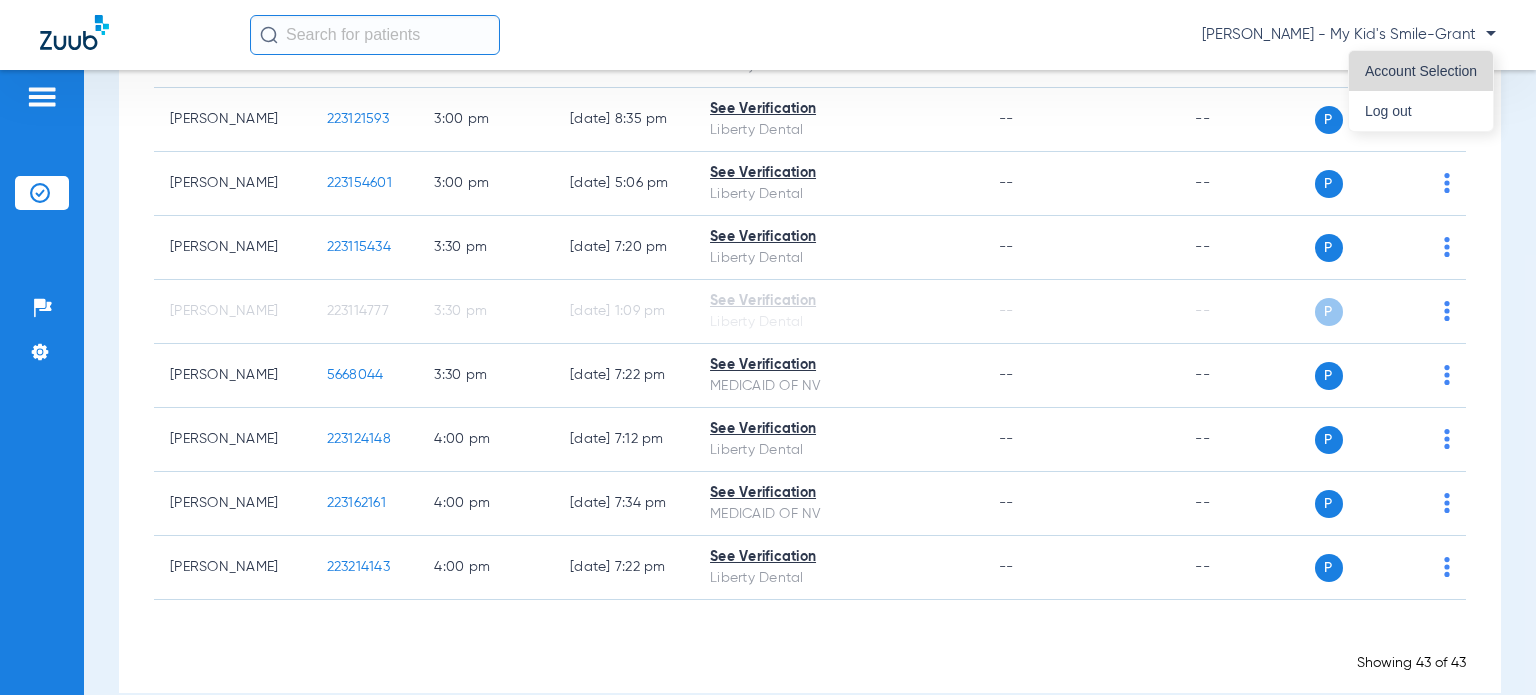 click on "Account Selection" at bounding box center (1421, 71) 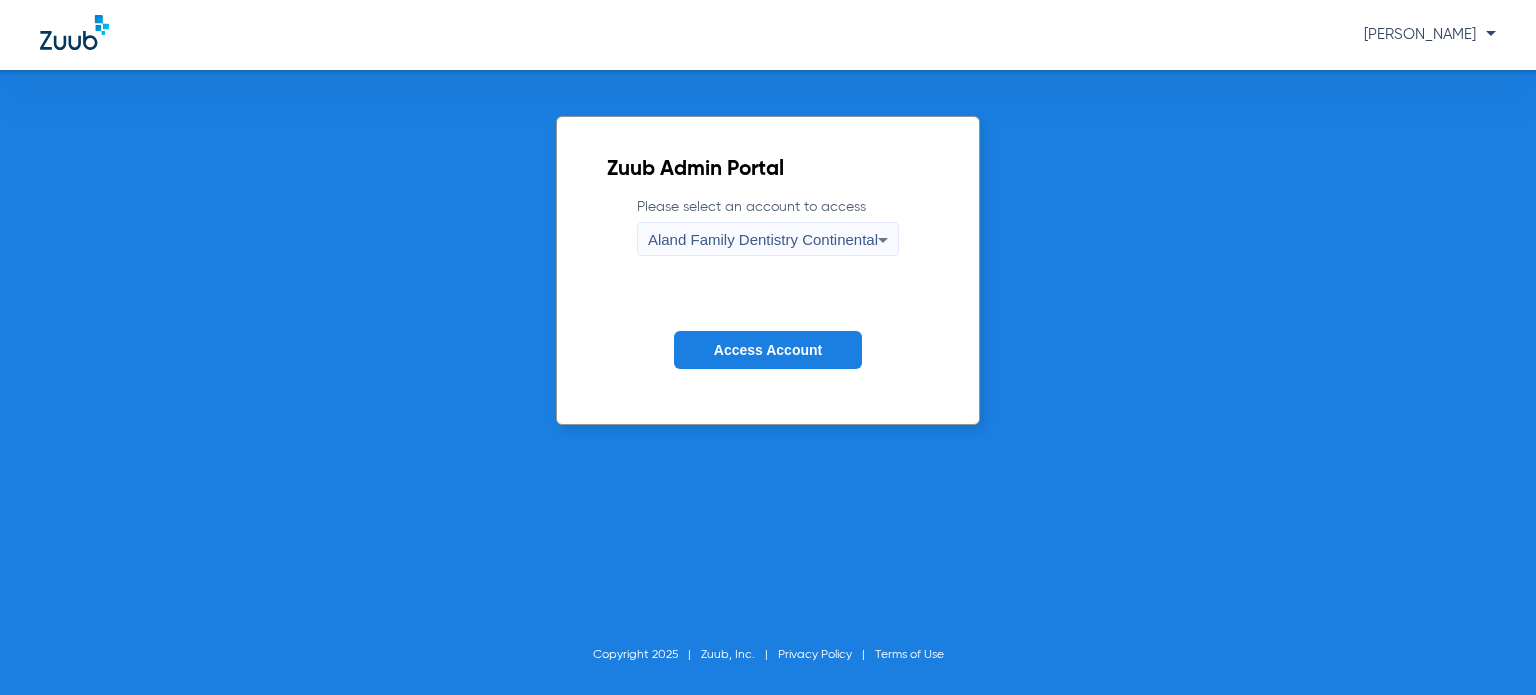 click on "Aland Family Dentistry Continental" at bounding box center (763, 239) 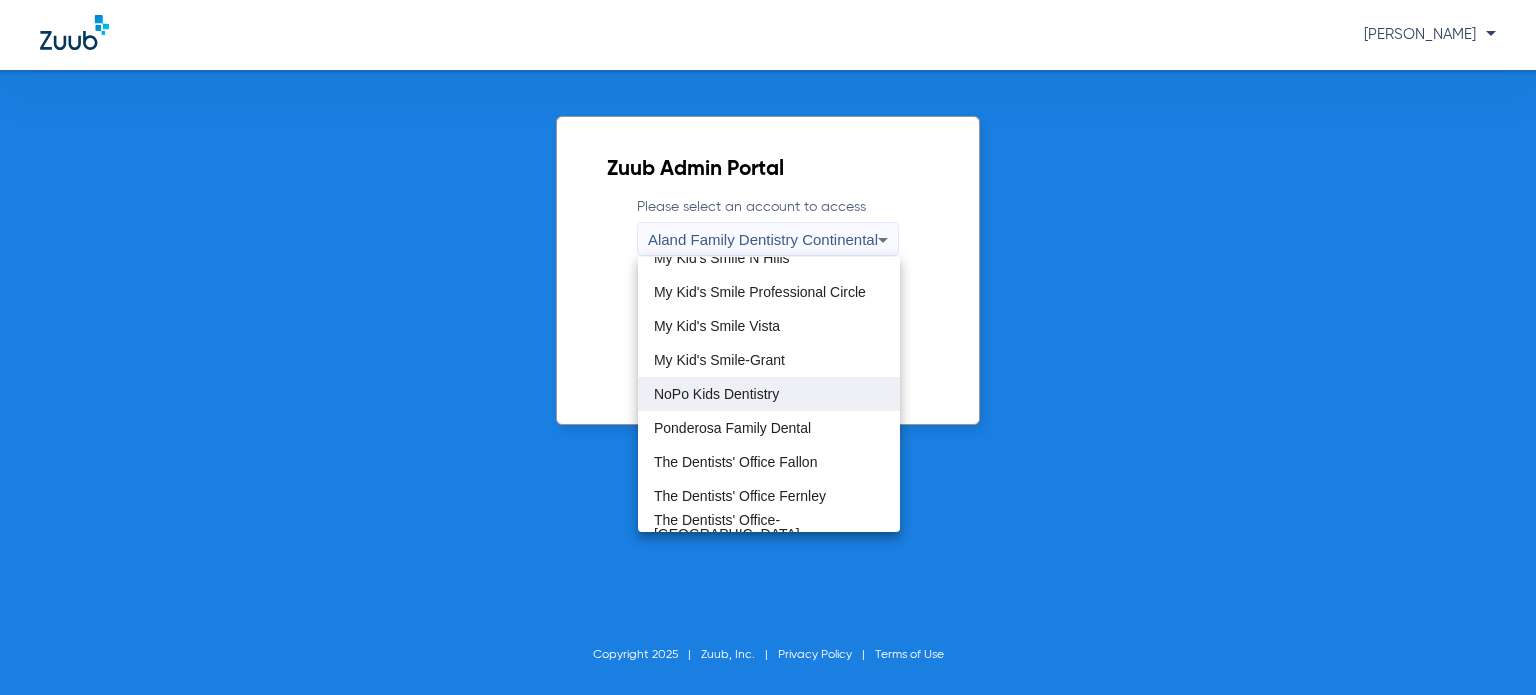 scroll, scrollTop: 500, scrollLeft: 0, axis: vertical 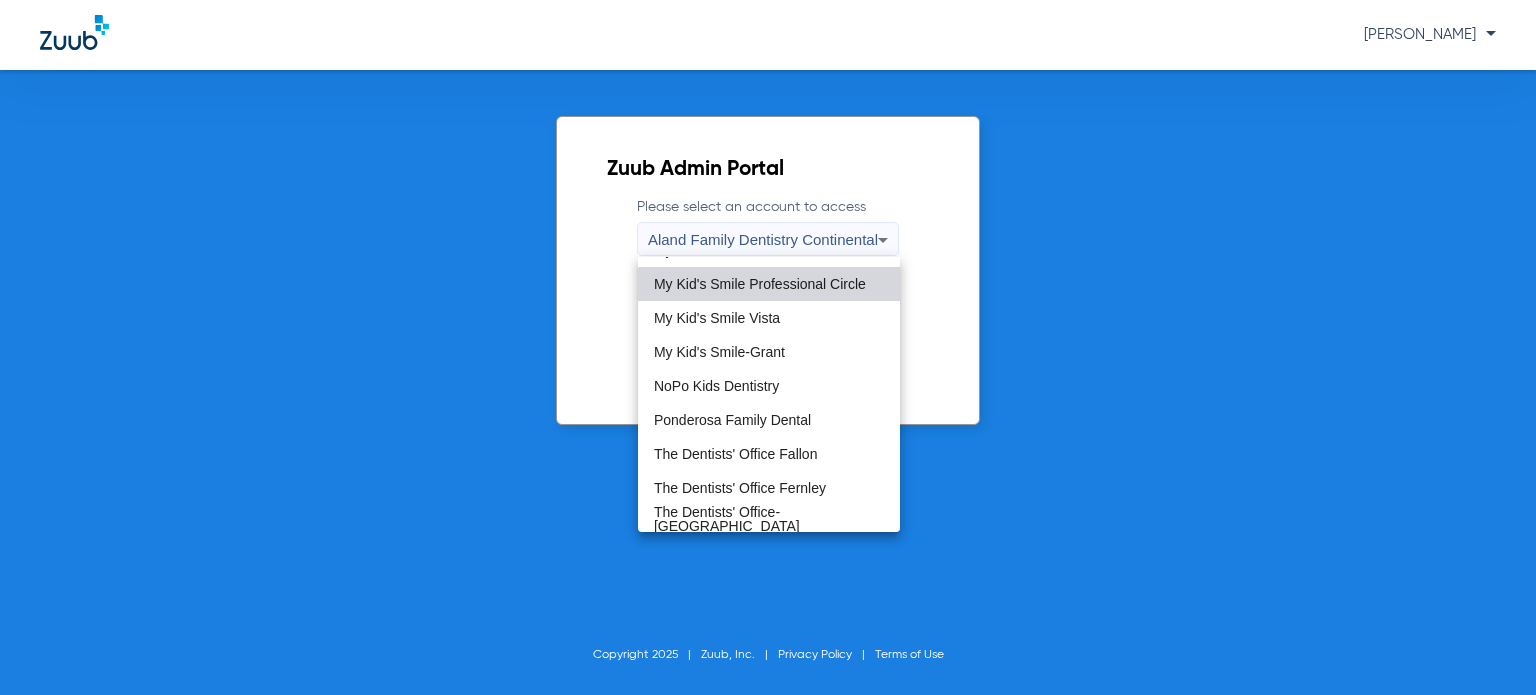 click on "My Kid's Smile Professional Circle" at bounding box center [760, 284] 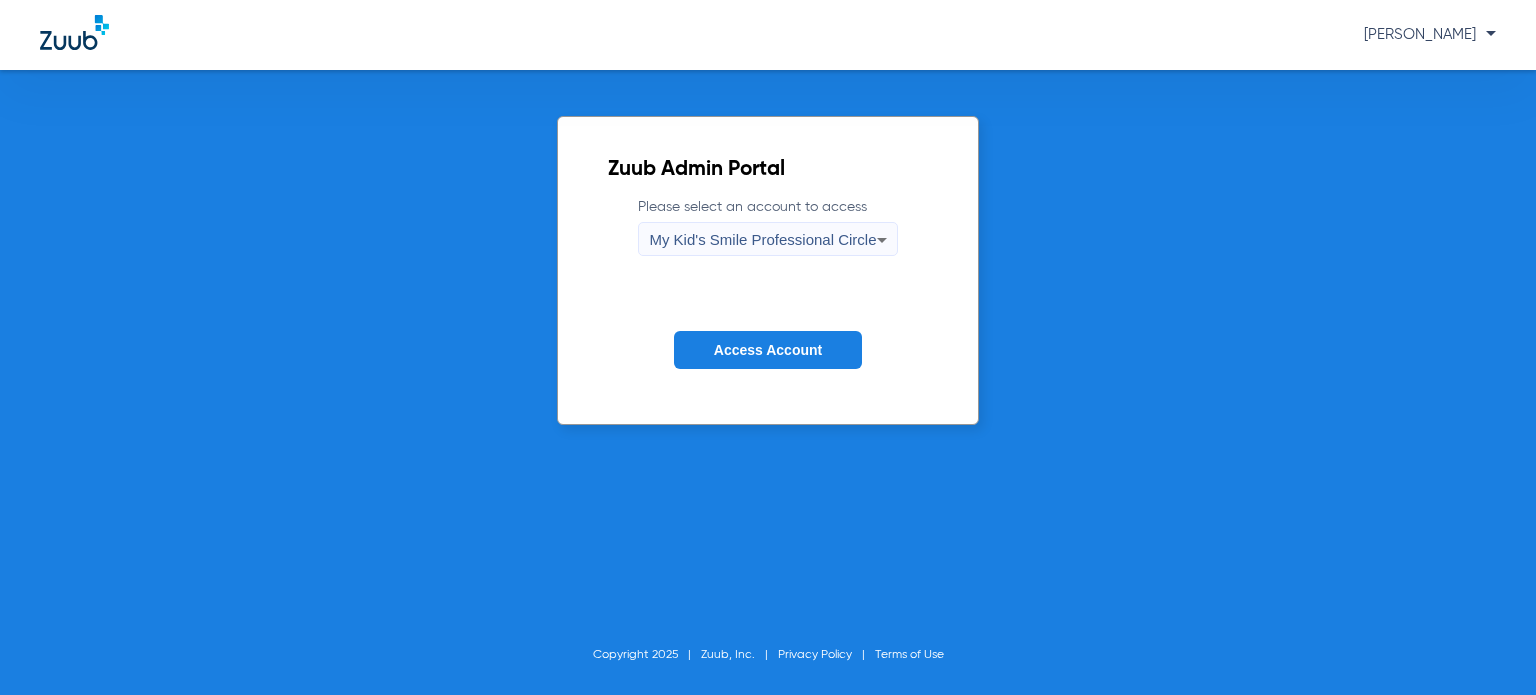 drag, startPoint x: 765, startPoint y: 334, endPoint x: 762, endPoint y: 344, distance: 10.440307 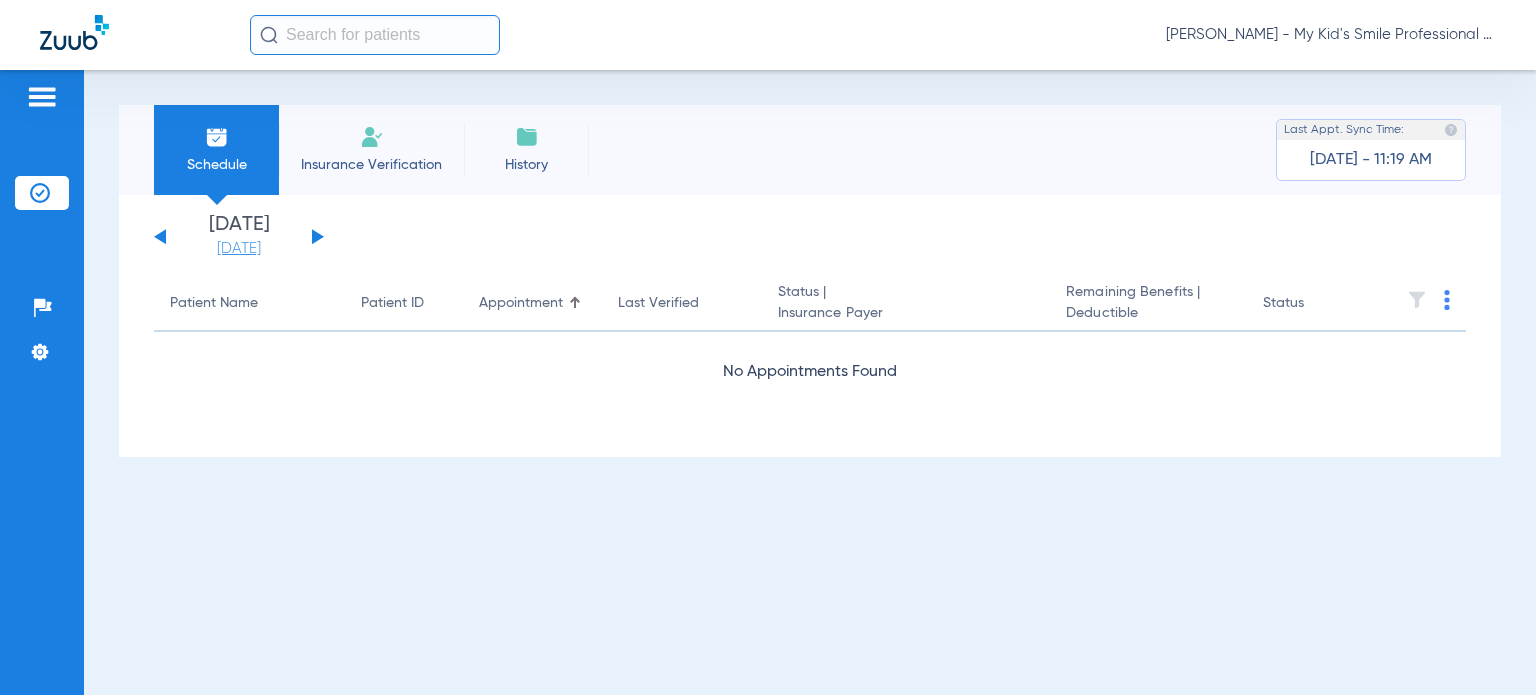 click on "[DATE]" 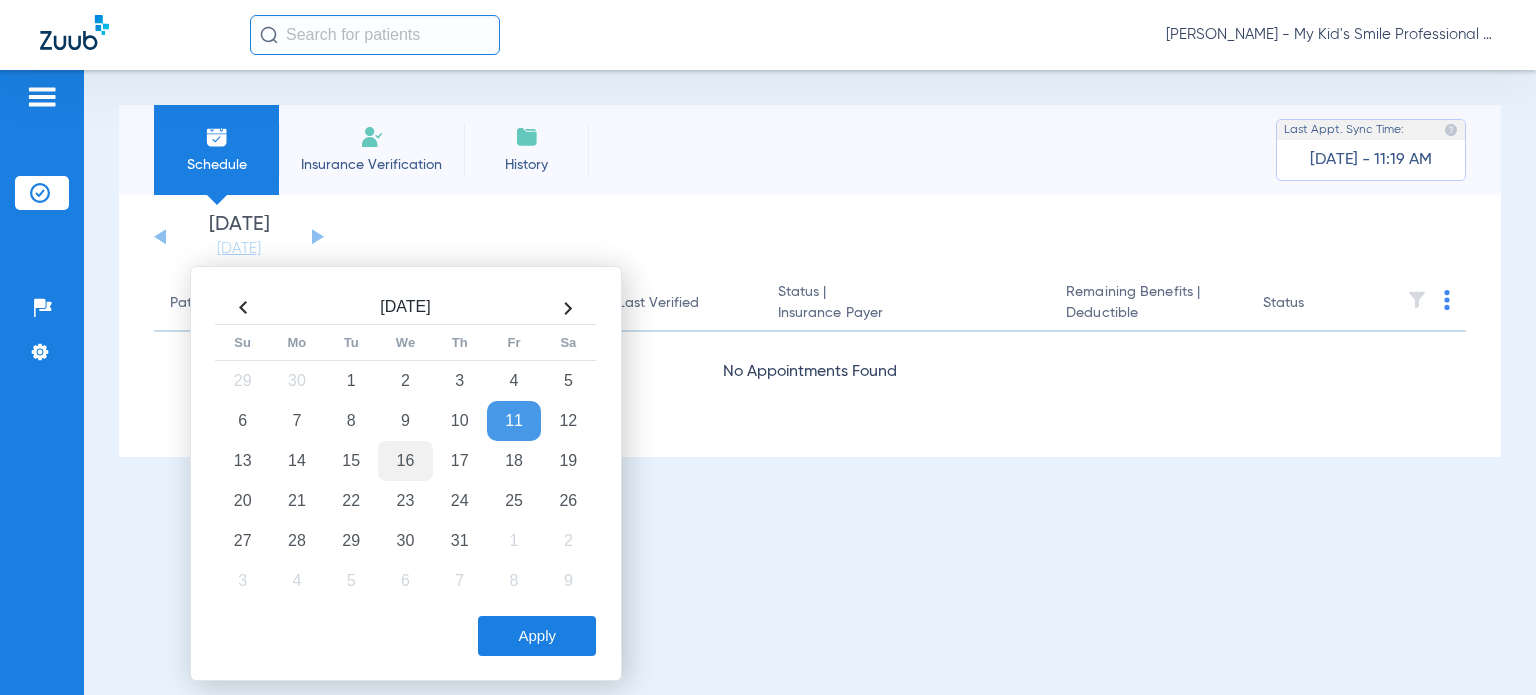 click on "16" 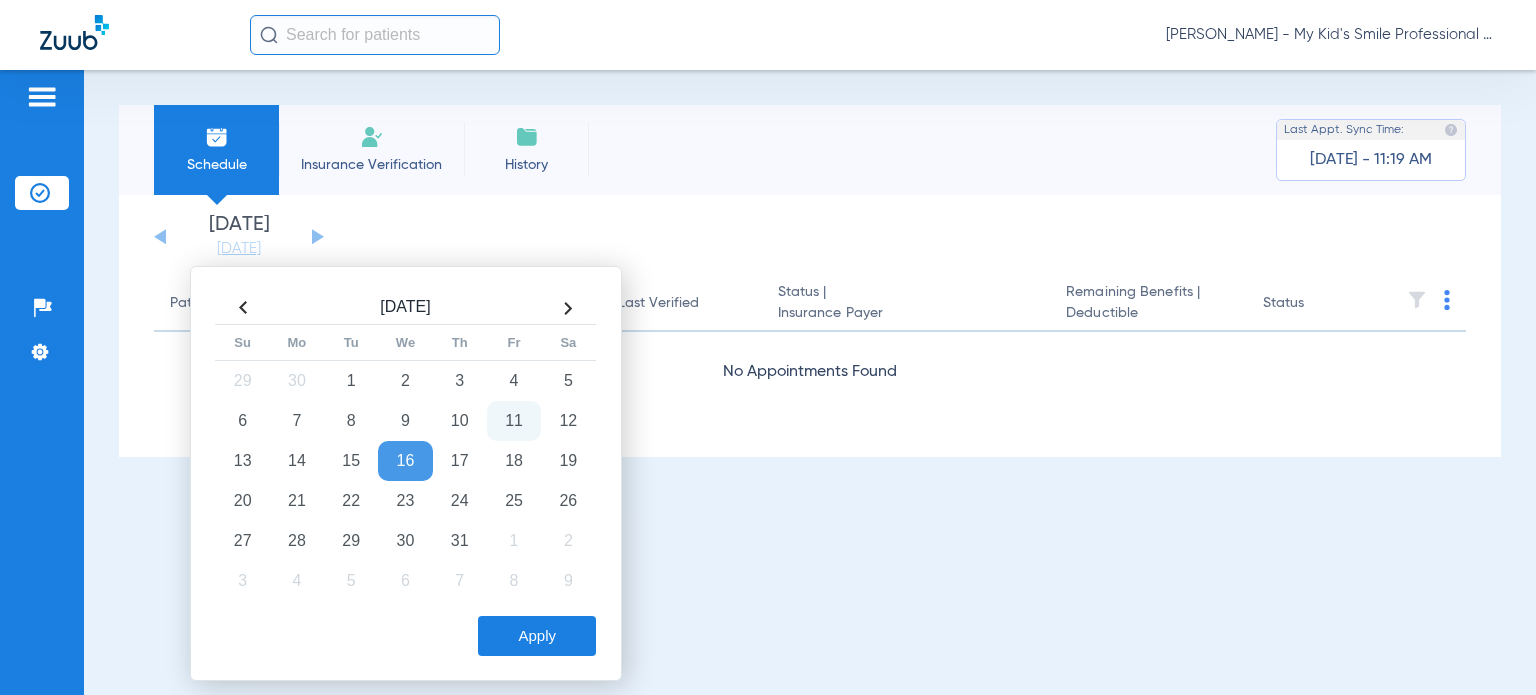 drag, startPoint x: 522, startPoint y: 639, endPoint x: 564, endPoint y: 651, distance: 43.68066 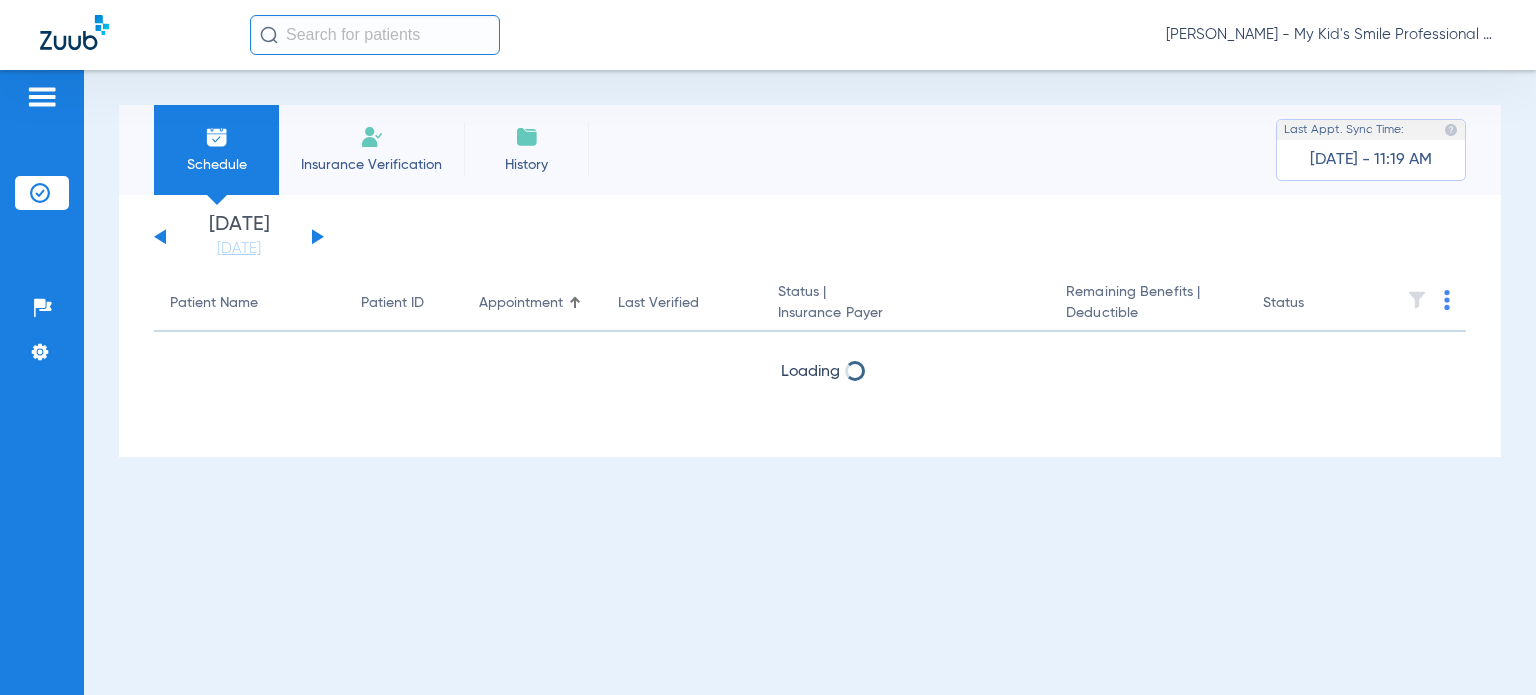 click on "[DATE]   [DATE]   [DATE]   [DATE]   [DATE]   [DATE]   [DATE]   [DATE]   [DATE]   [DATE]   [DATE]   [DATE]   [DATE]   [DATE]   [DATE]   [DATE]   [DATE]   [DATE]   [DATE]   [DATE]   [DATE]   [DATE]   [DATE]   [DATE]   [DATE]   [DATE]   [DATE]   [DATE]   [DATE]   [DATE]   [DATE]   [DATE]   [DATE]   [DATE]   [DATE]   [DATE]   [DATE]   [DATE]   [DATE]   [DATE]   [DATE]   [DATE]   [DATE]   [DATE]  Su" 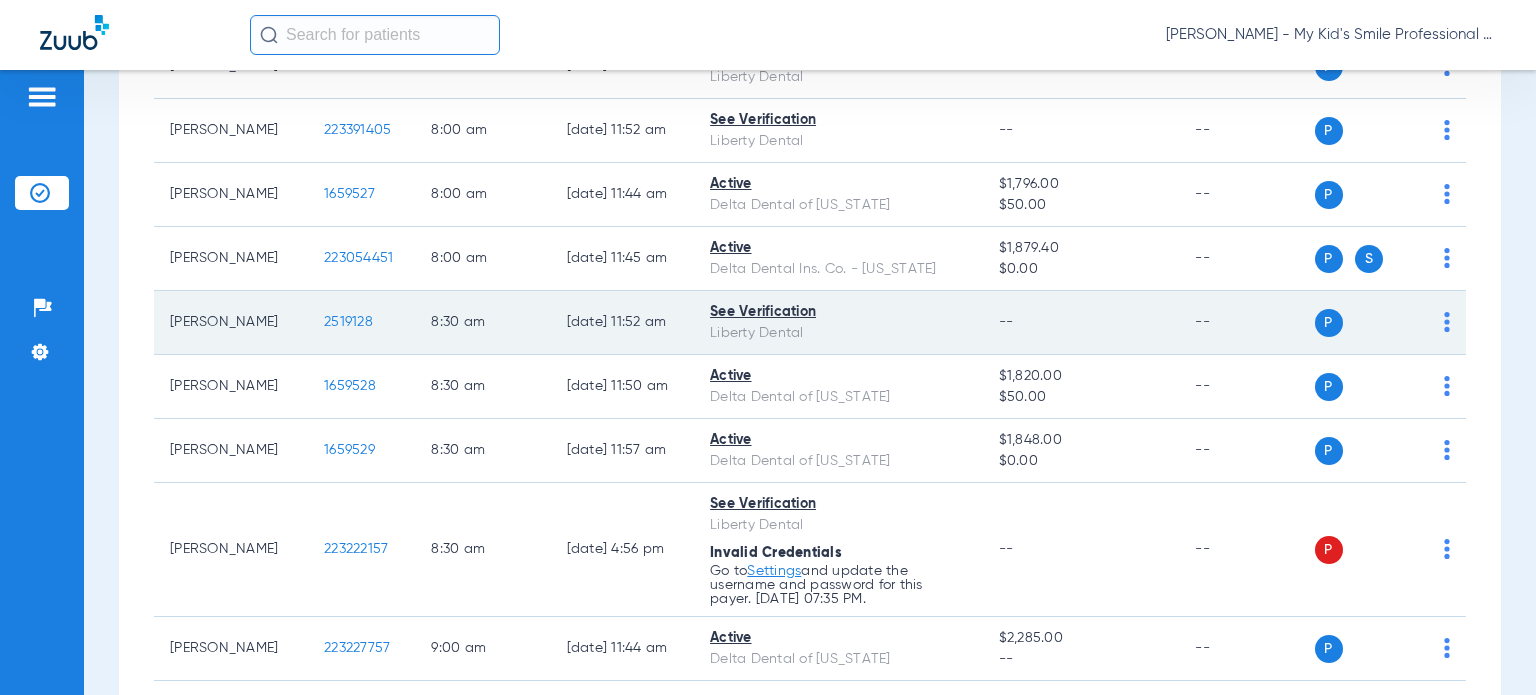 scroll, scrollTop: 300, scrollLeft: 0, axis: vertical 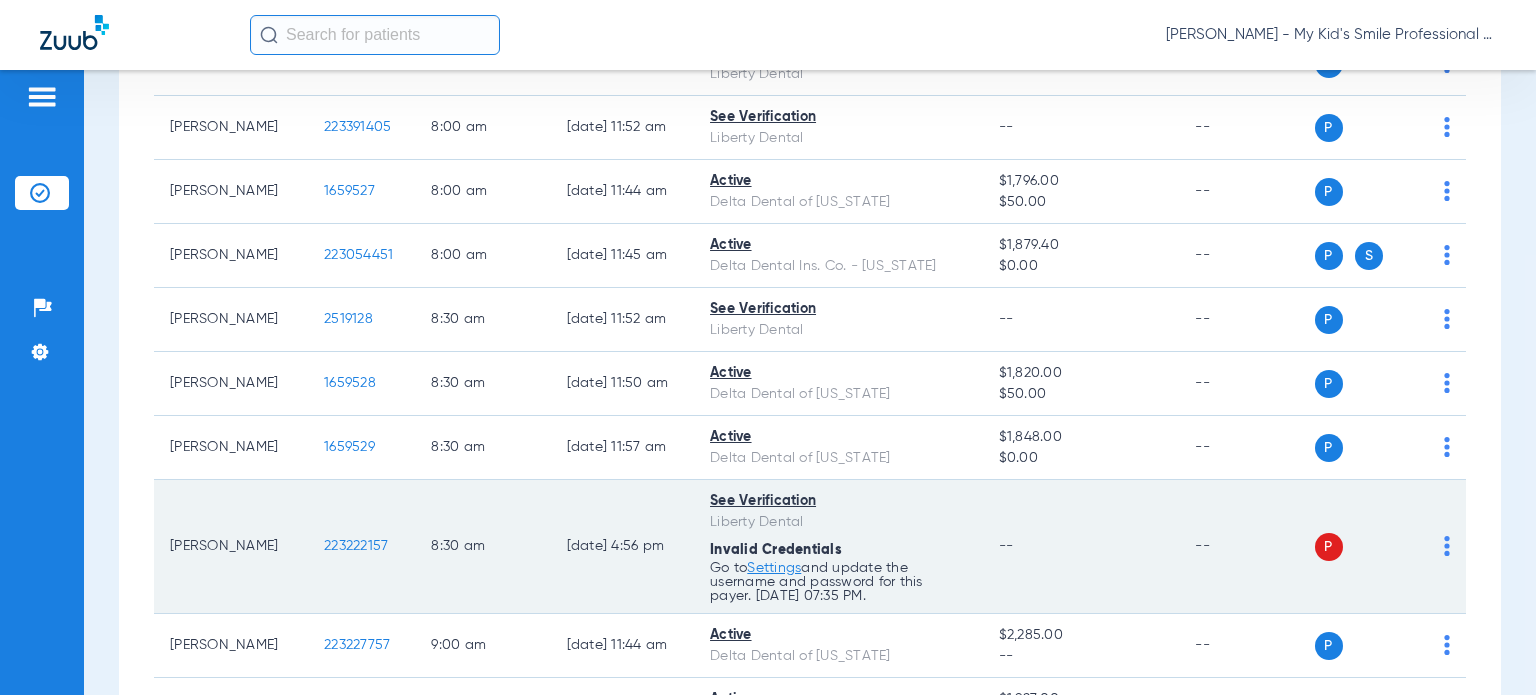 click 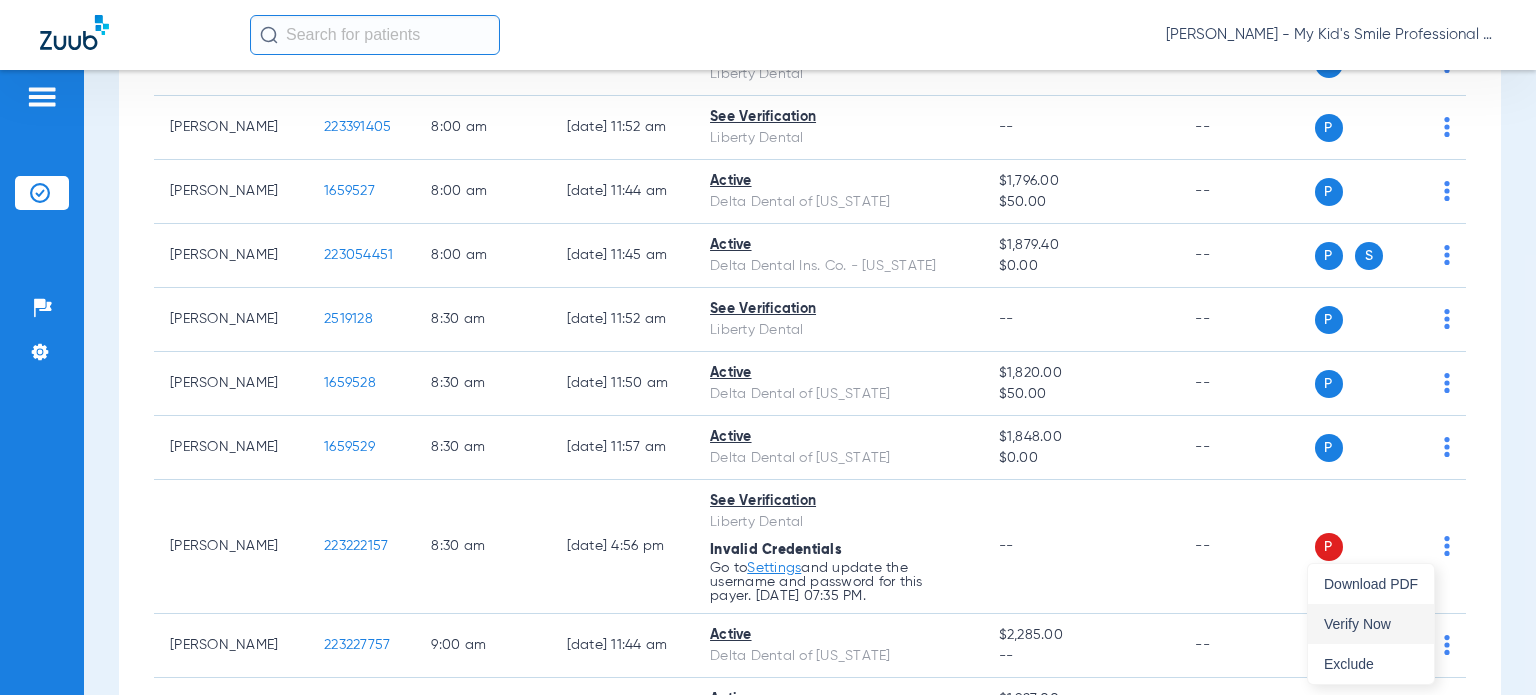 drag, startPoint x: 1334, startPoint y: 587, endPoint x: 1340, endPoint y: 631, distance: 44.407207 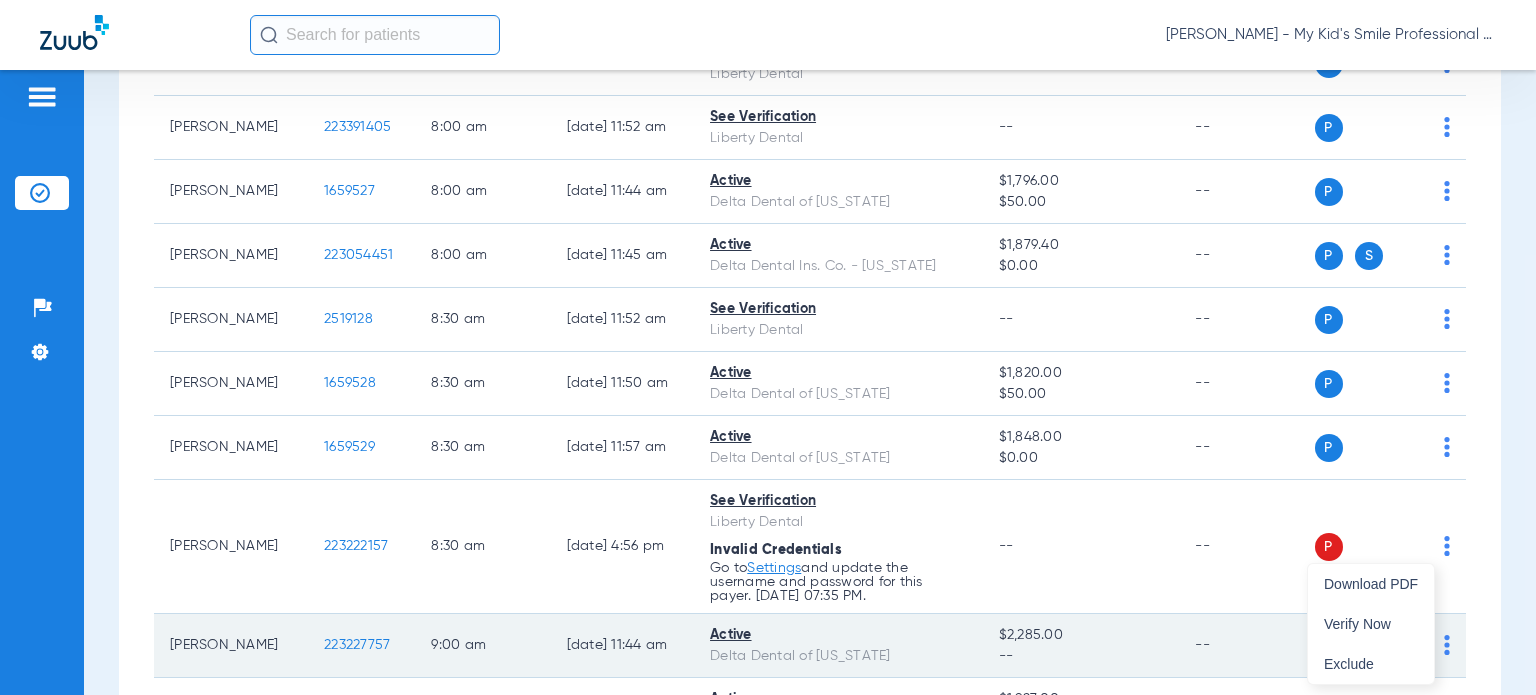 click on "P S" 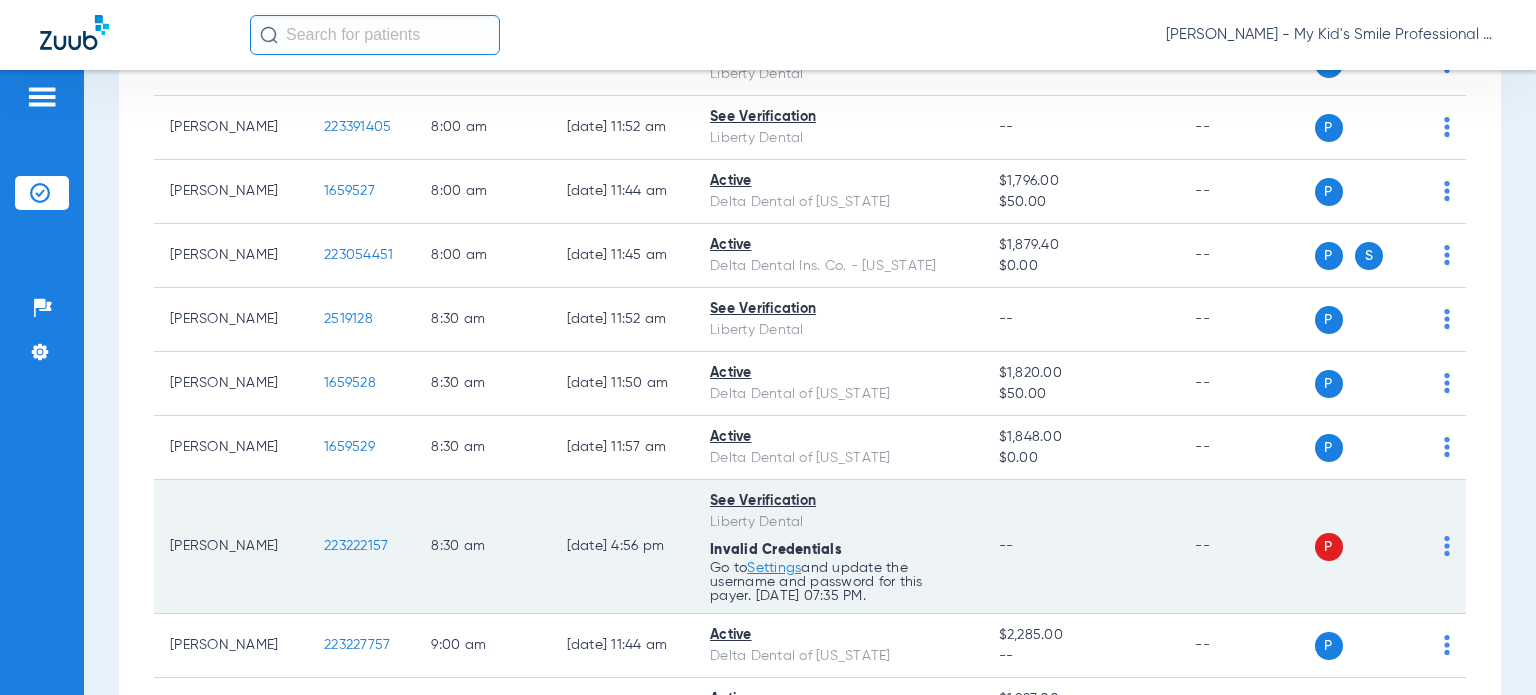click on "P S" 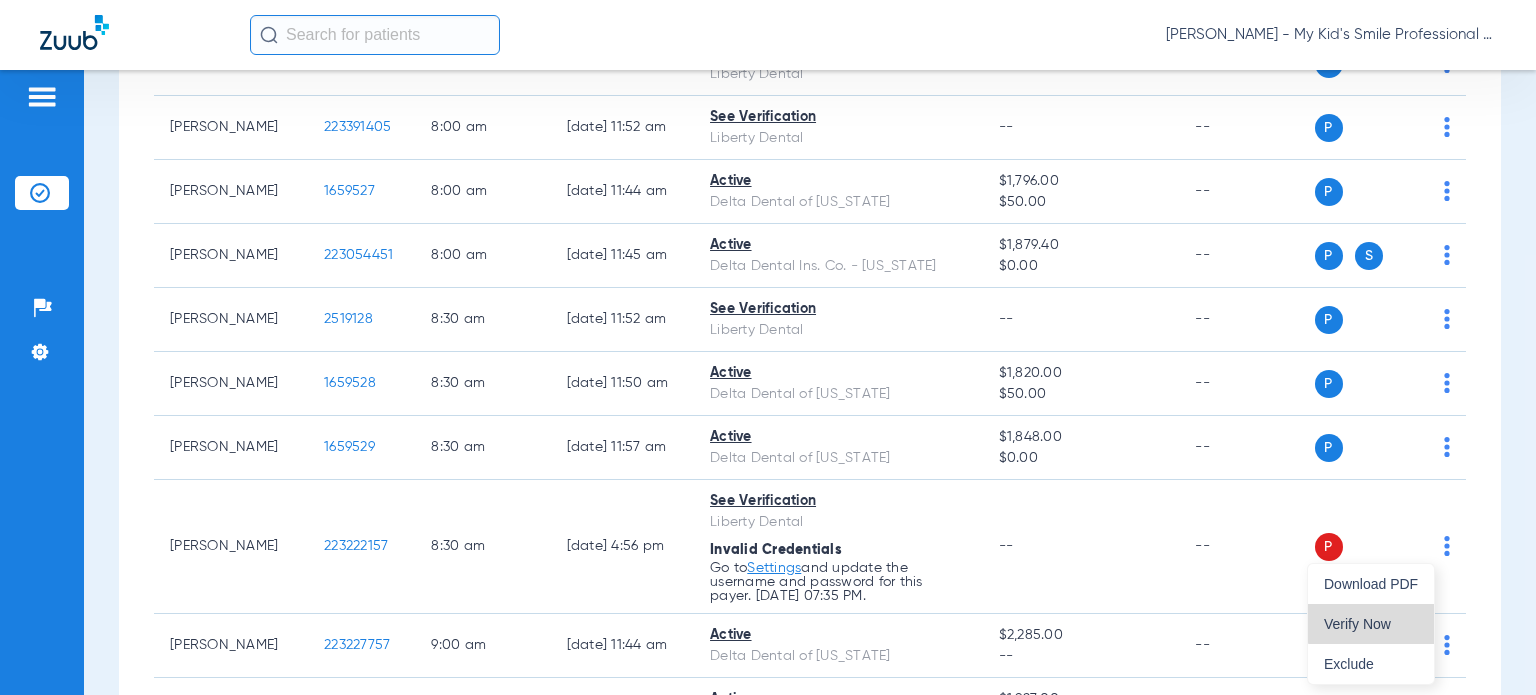 click on "Verify Now" at bounding box center [1371, 624] 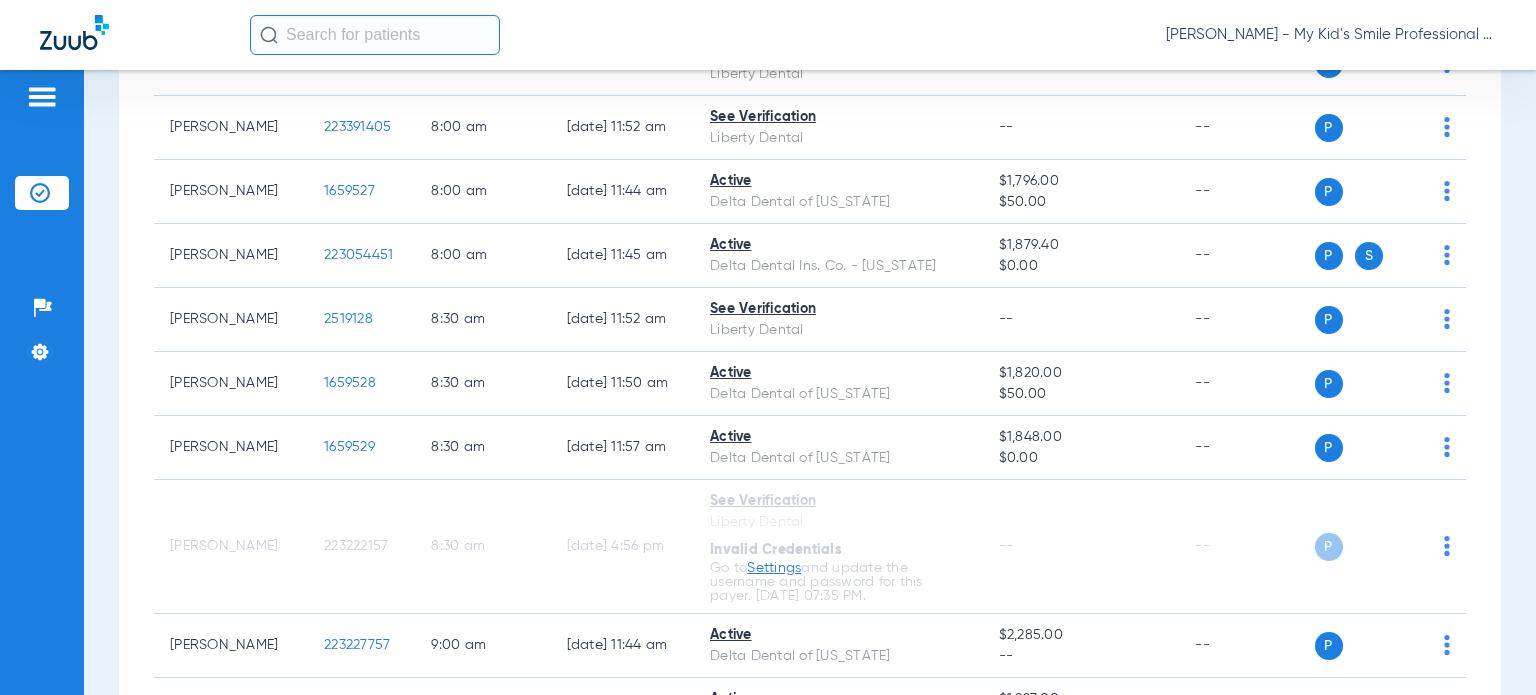 click on "Schedule Insurance Verification History  Last Appt. Sync Time:   [DATE] - 11:19 AM   [DATE]   [DATE]   [DATE]   [DATE]   [DATE]   [DATE]   [DATE]   [DATE]   [DATE]   [DATE]   [DATE]   [DATE]   [DATE]   [DATE]   [DATE]   [DATE]   [DATE]   [DATE]   [DATE]   [DATE]   [DATE]   [DATE]   [DATE]   [DATE]   [DATE]   [DATE]   [DATE]   [DATE]   [DATE]   [DATE]   [DATE]   [DATE]   [DATE]   [DATE]   [DATE]   [DATE]   [DATE]   [DATE]   [DATE]   [DATE]   [DATE]  Su Mo" at bounding box center [810, 382] 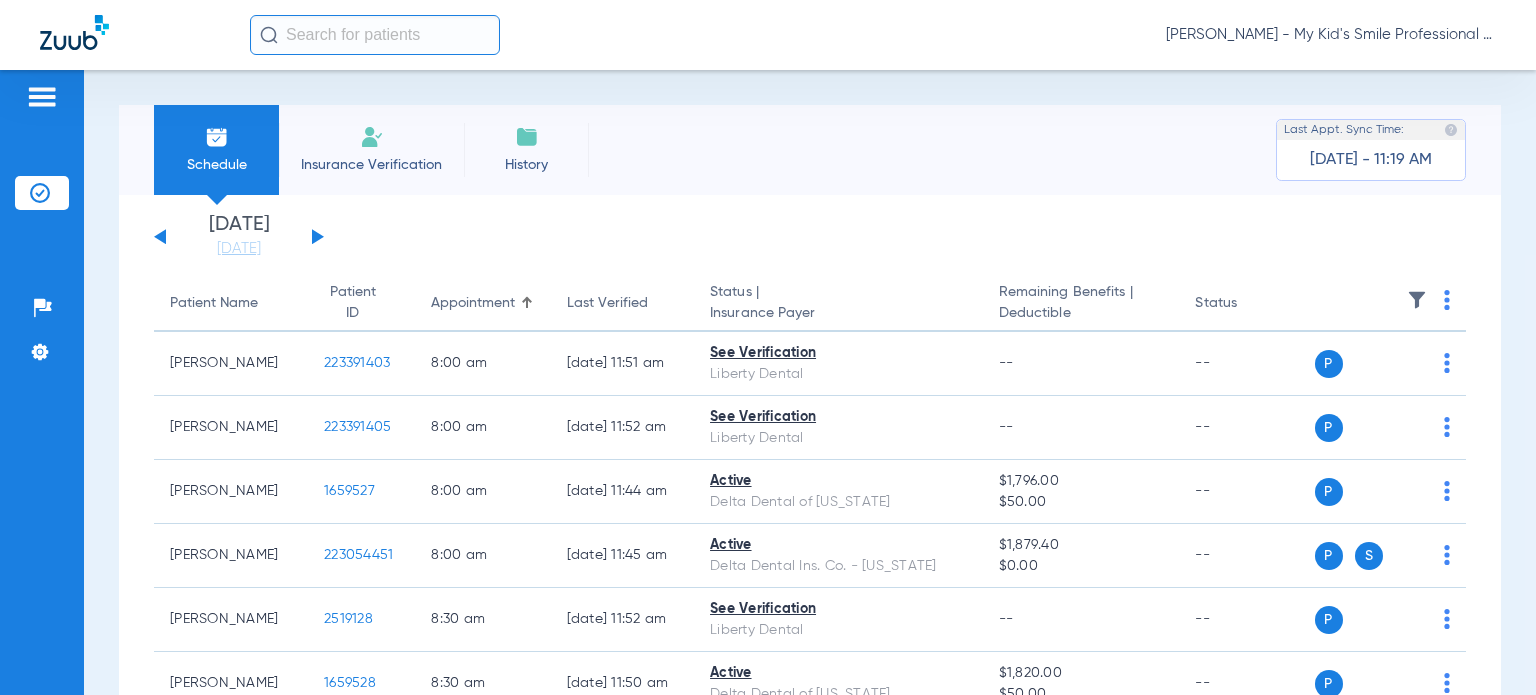 click 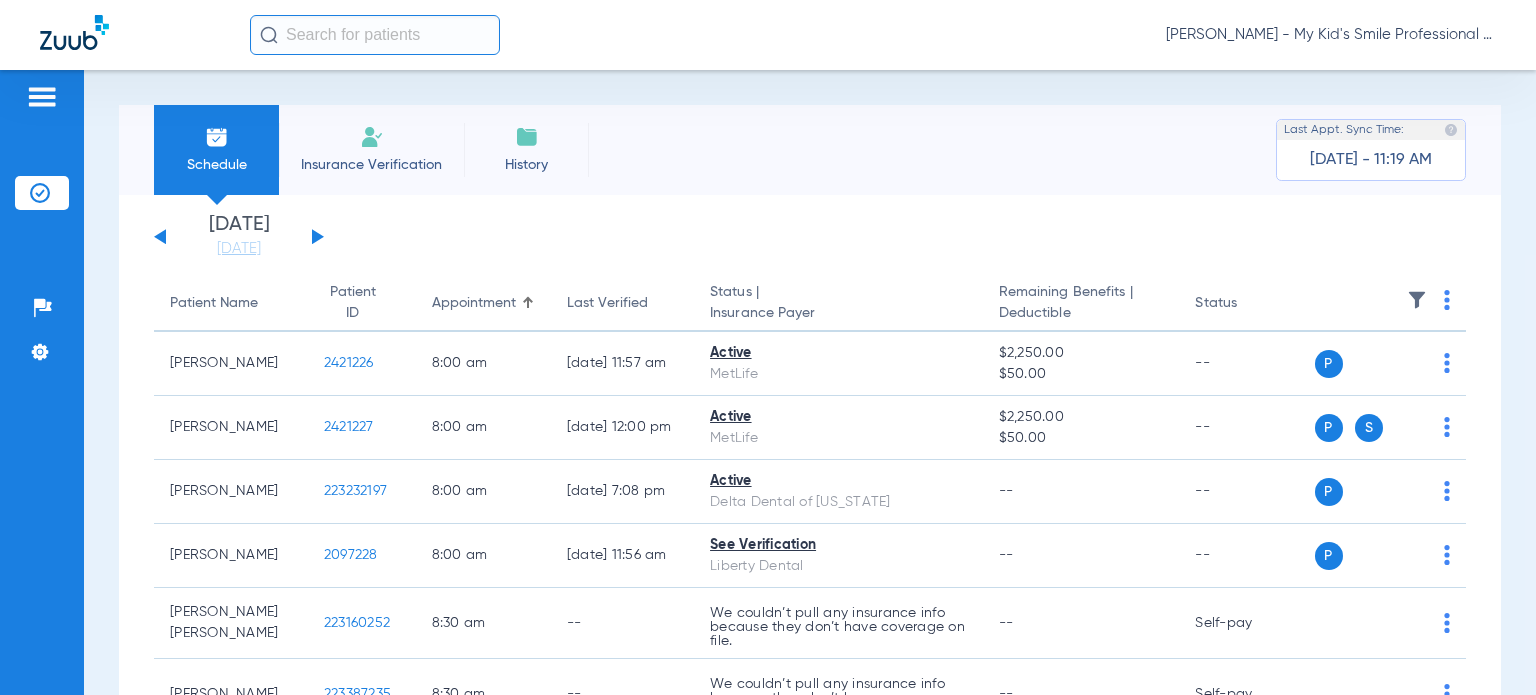 click on "[DATE]   [DATE]   [DATE]   [DATE]   [DATE]   [DATE]   [DATE]   [DATE]   [DATE]   [DATE]   [DATE]   [DATE]   [DATE]   [DATE]   [DATE]   [DATE]   [DATE]   [DATE]   [DATE]   [DATE]   [DATE]   [DATE]   [DATE]   [DATE]   [DATE]   [DATE]   [DATE]   [DATE]   [DATE]   [DATE]   [DATE]   [DATE]   [DATE]   [DATE]   [DATE]   [DATE]   [DATE]   [DATE]   [DATE]   [DATE]   [DATE]   [DATE]   [DATE]   [DATE]  Su" 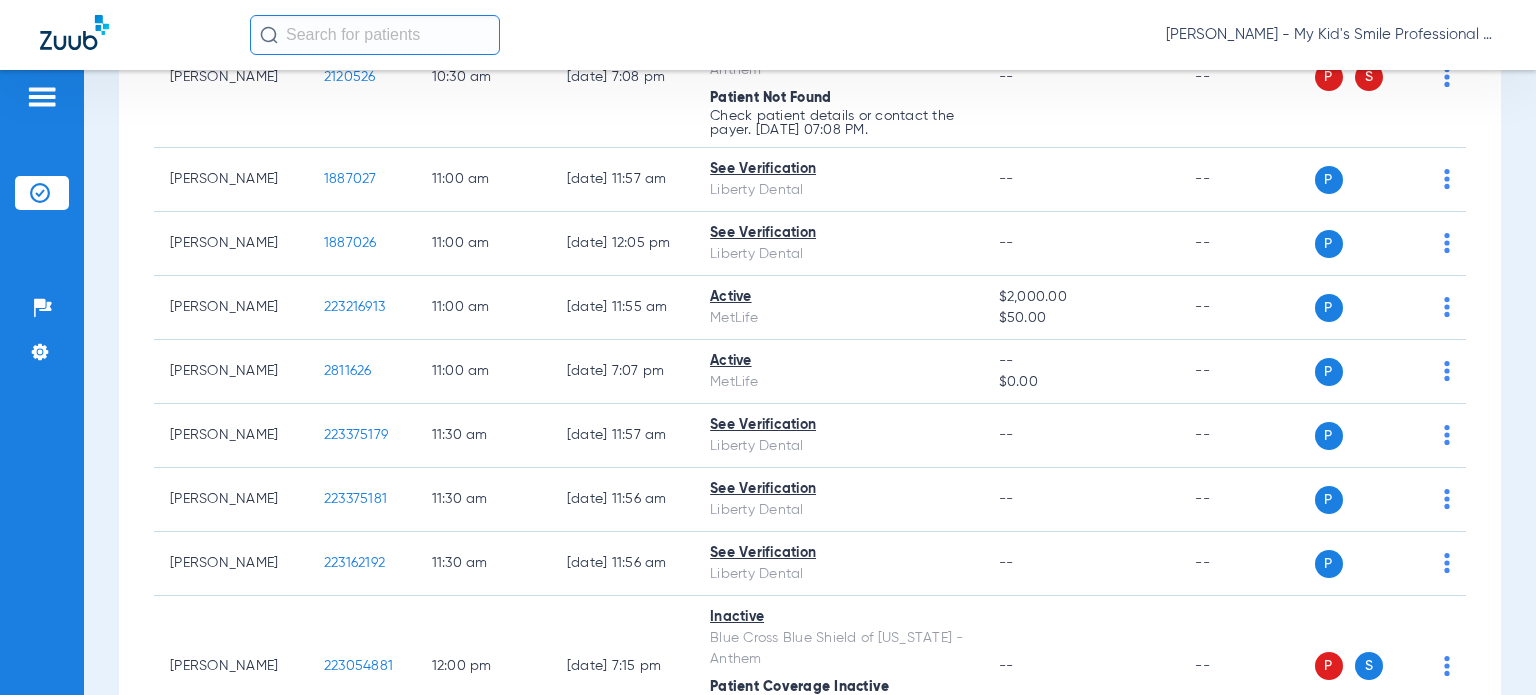 scroll, scrollTop: 2200, scrollLeft: 0, axis: vertical 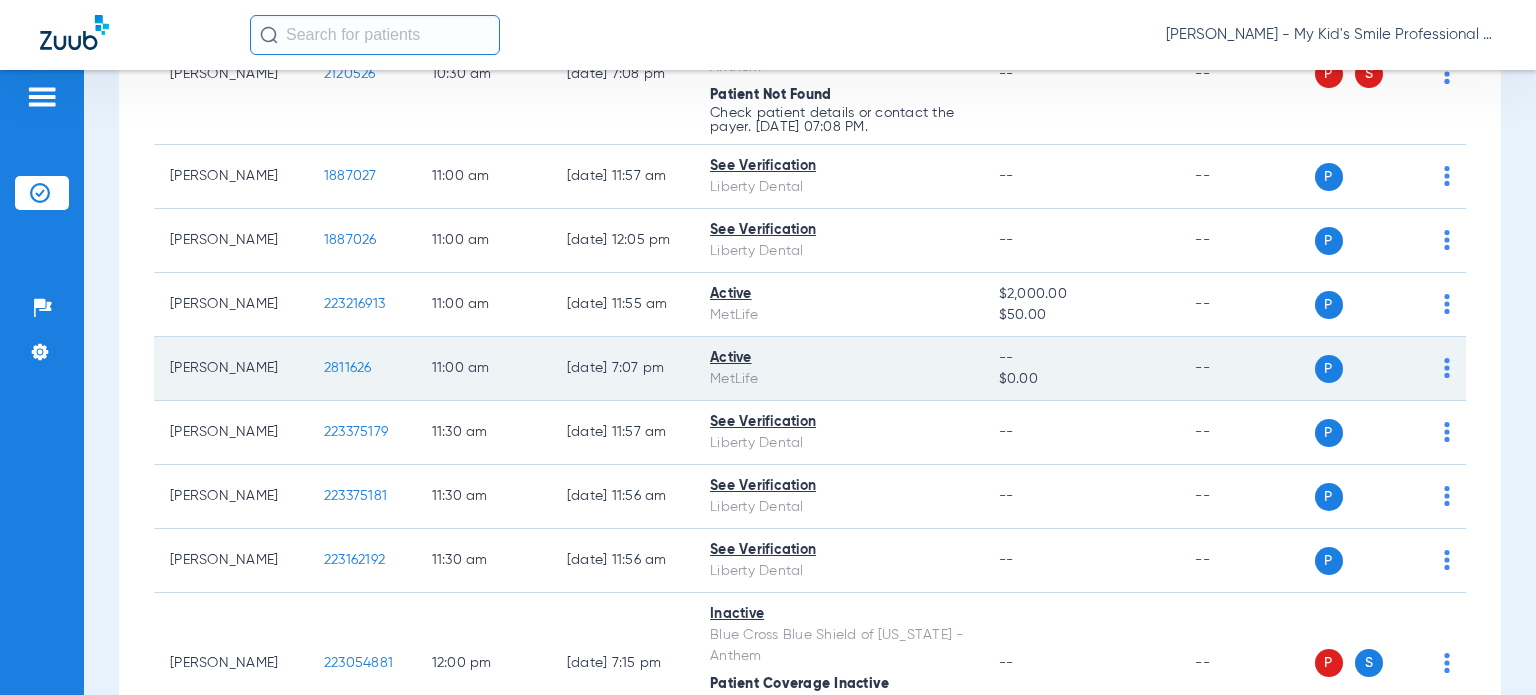 click 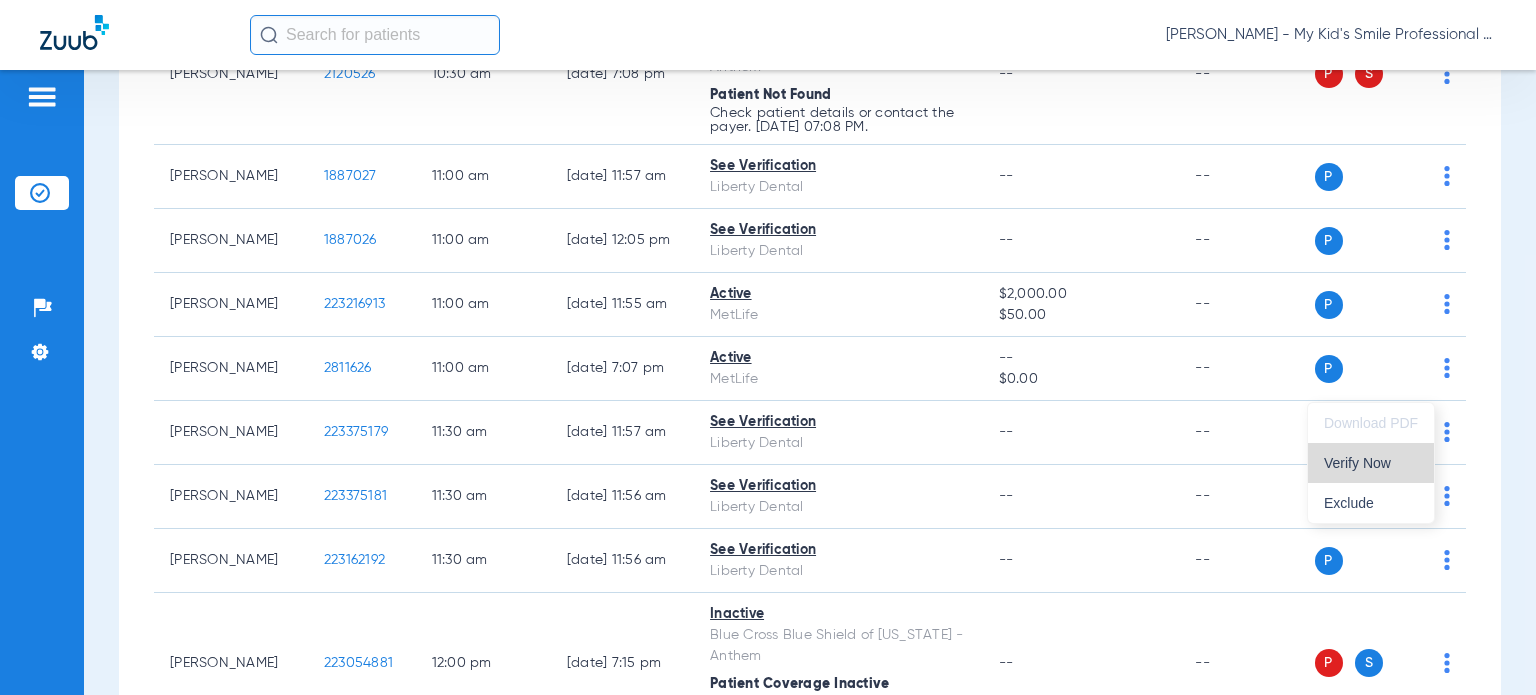 click on "Verify Now" at bounding box center [1371, 463] 